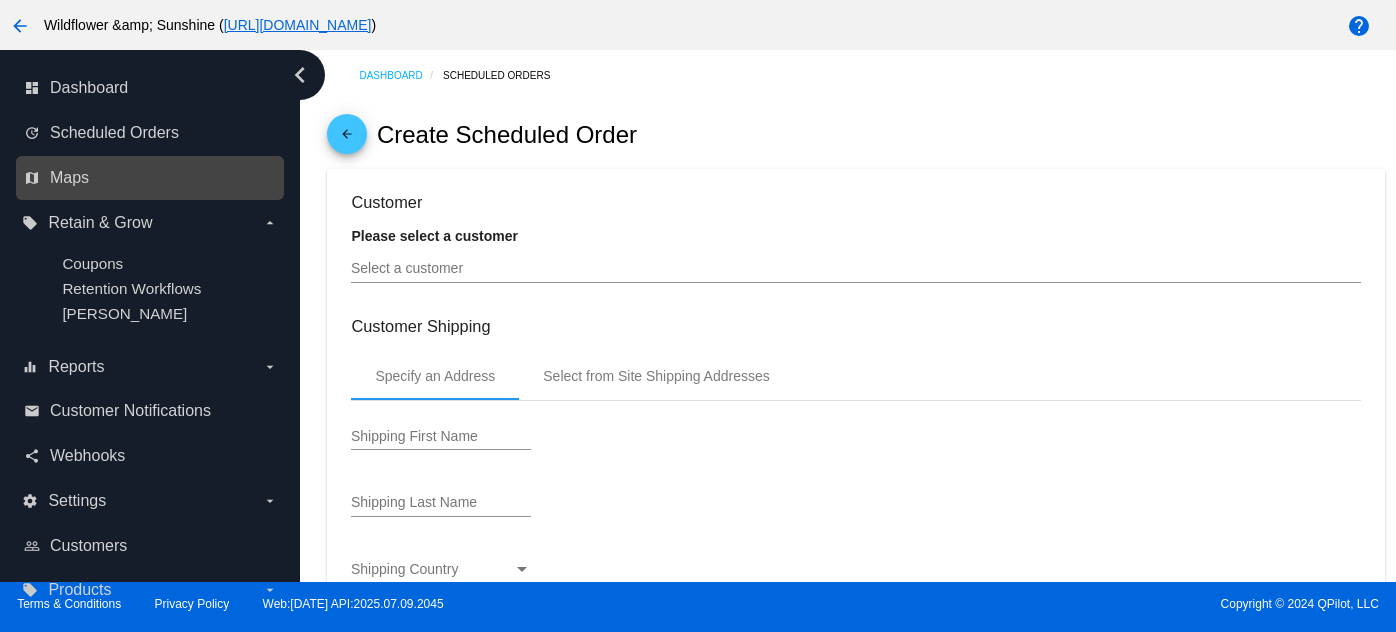 scroll, scrollTop: 0, scrollLeft: 0, axis: both 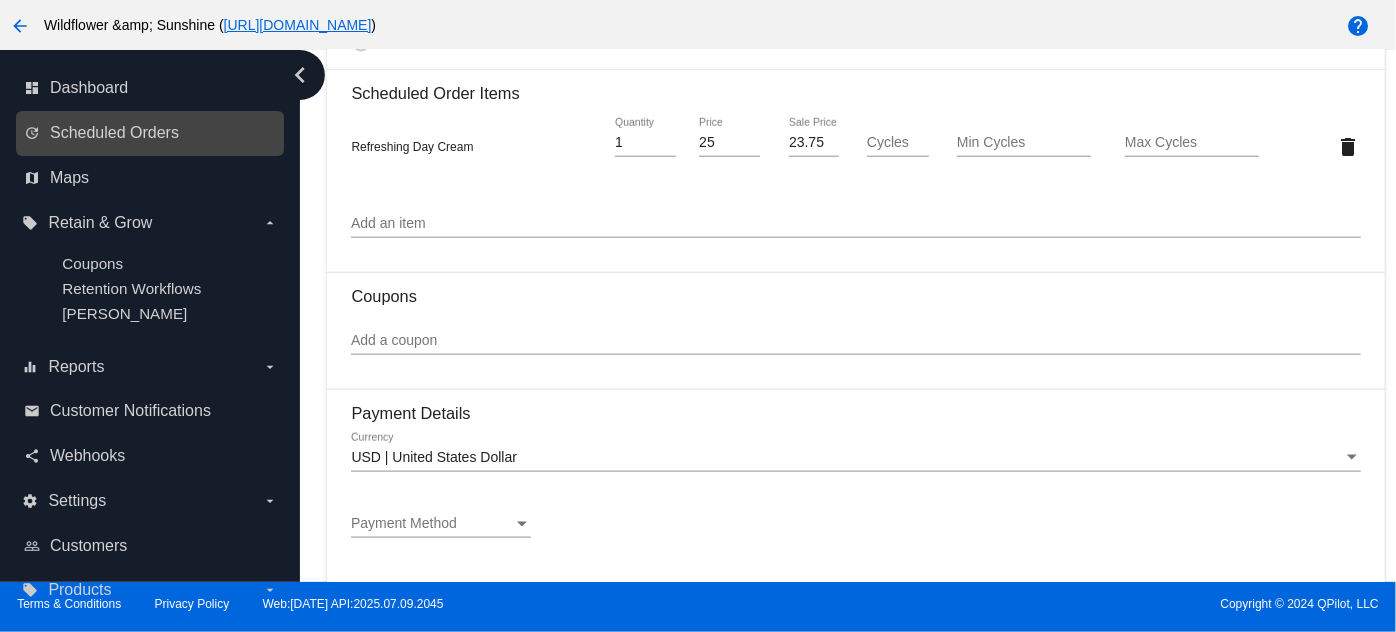 click on "update
Scheduled Orders" at bounding box center [150, 133] 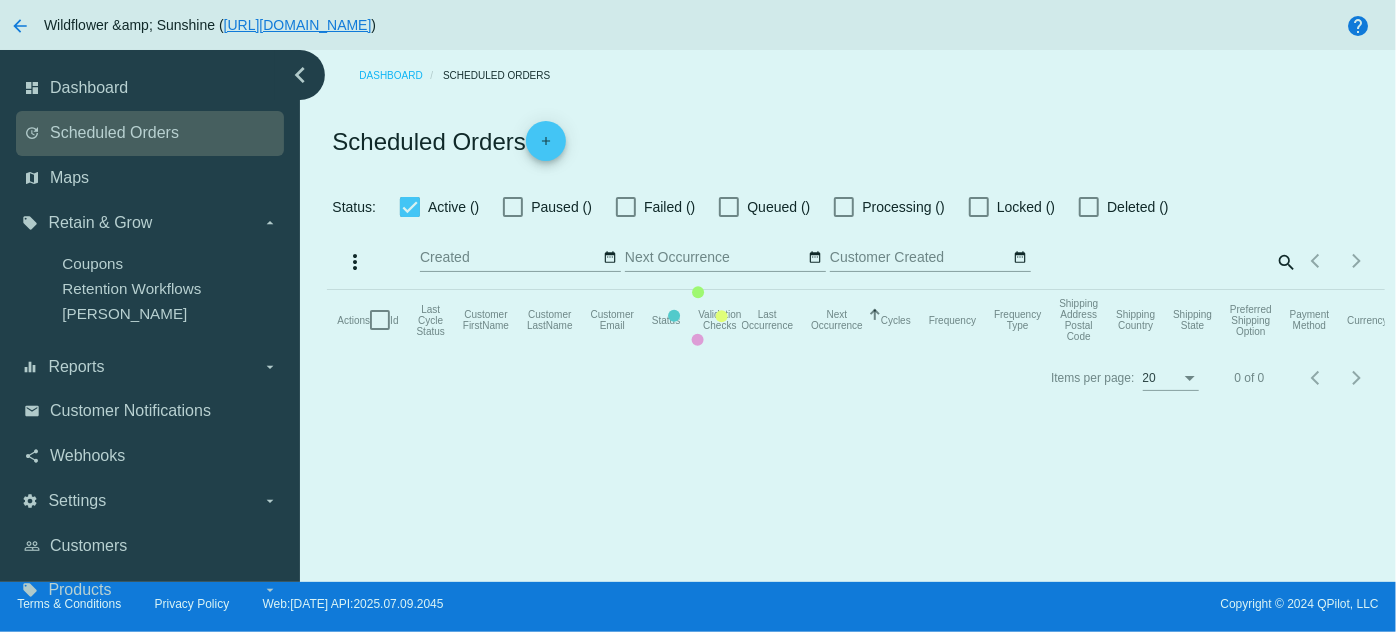 scroll, scrollTop: 0, scrollLeft: 0, axis: both 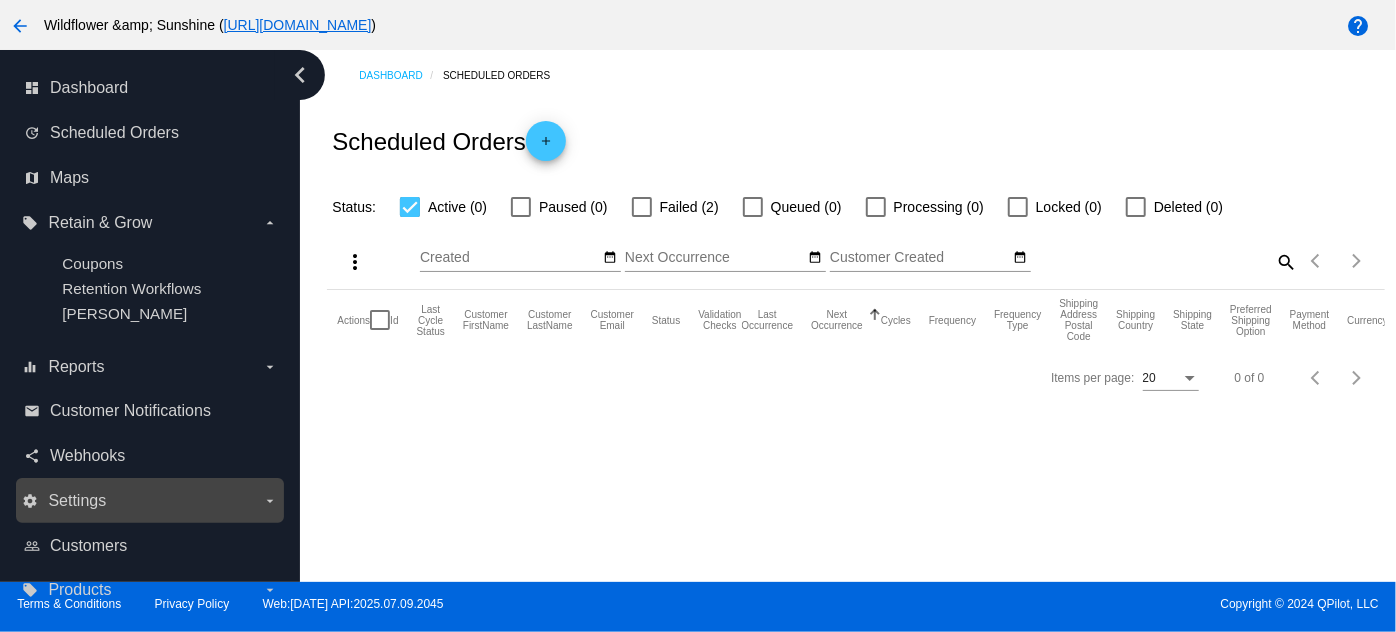 click on "settings
Settings
arrow_drop_down" at bounding box center (149, 501) 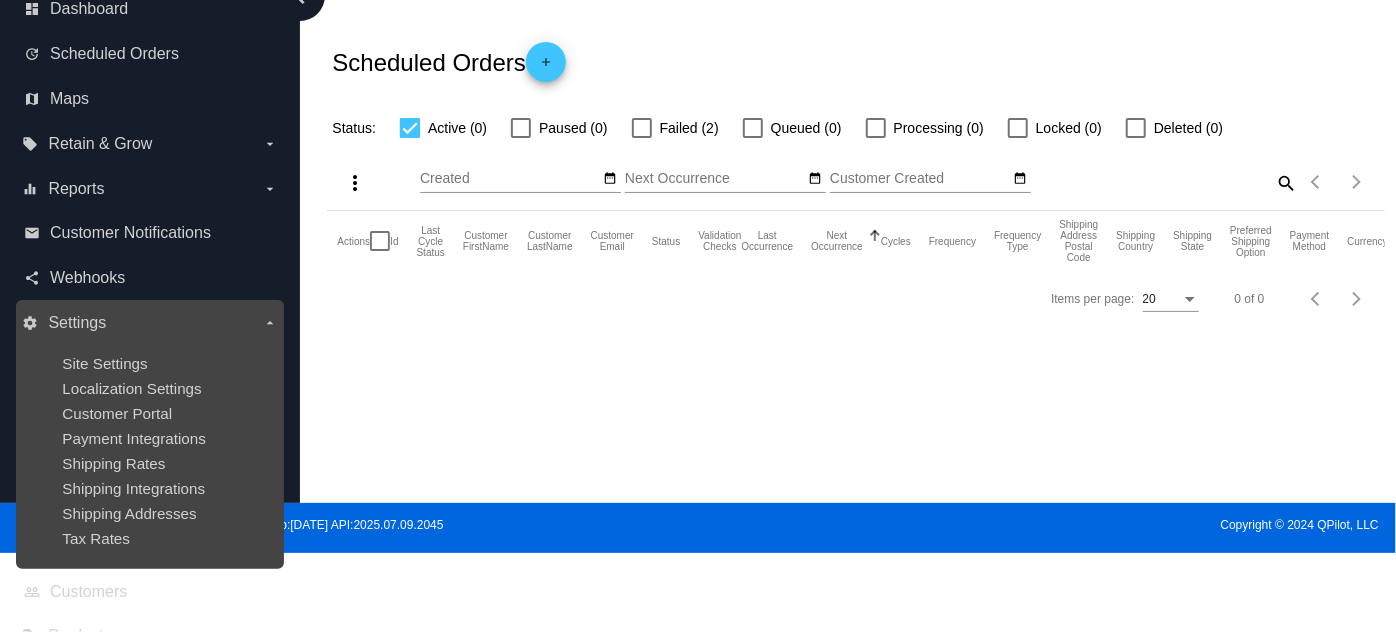 scroll, scrollTop: 82, scrollLeft: 0, axis: vertical 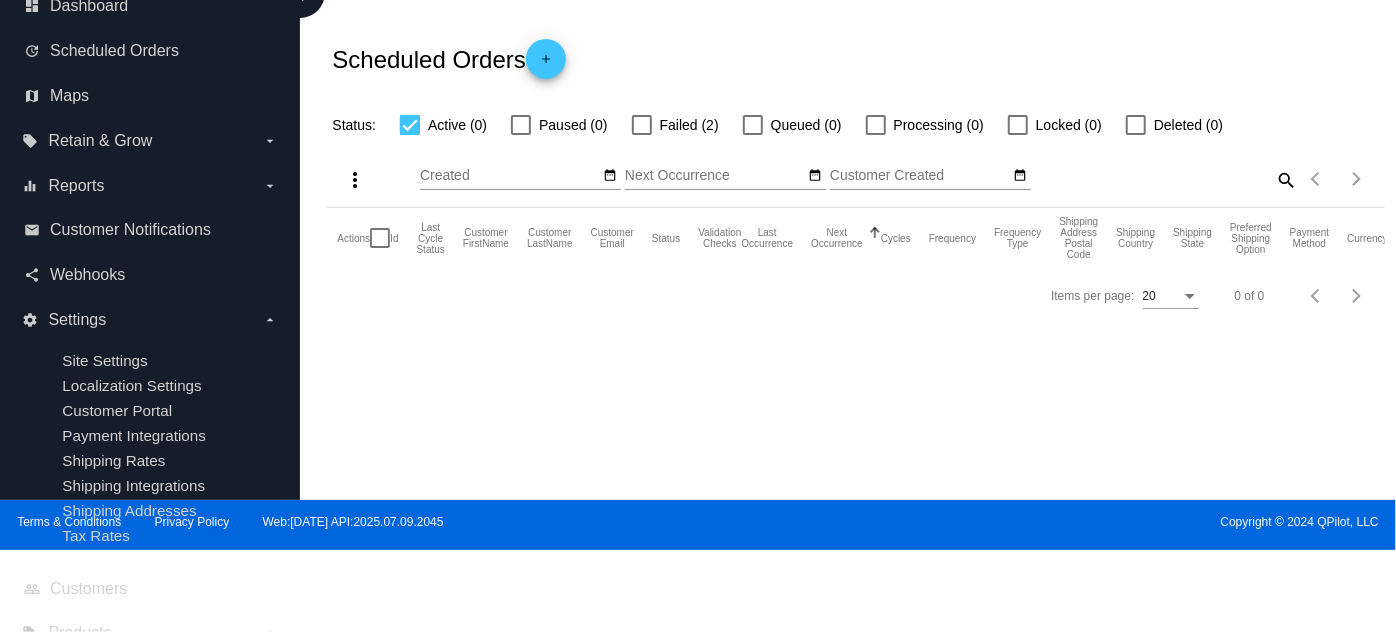 click on "add" 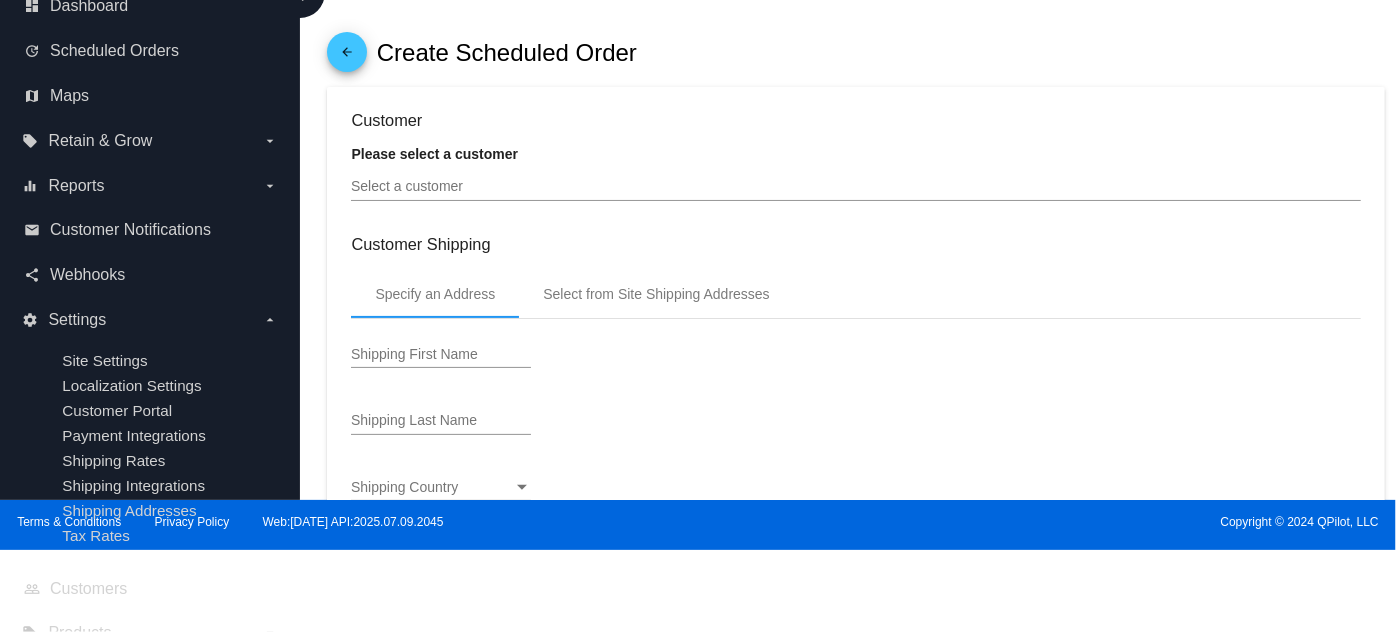 click on "Shipping First Name" at bounding box center [441, 357] 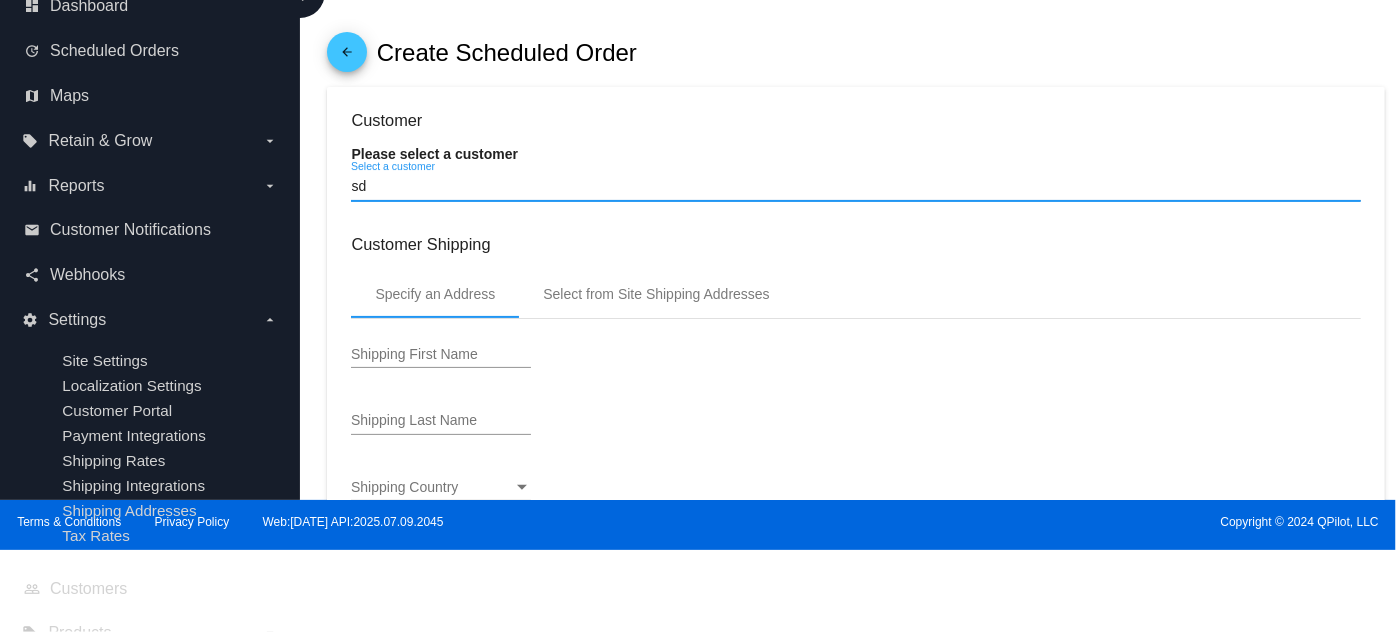 type on "s" 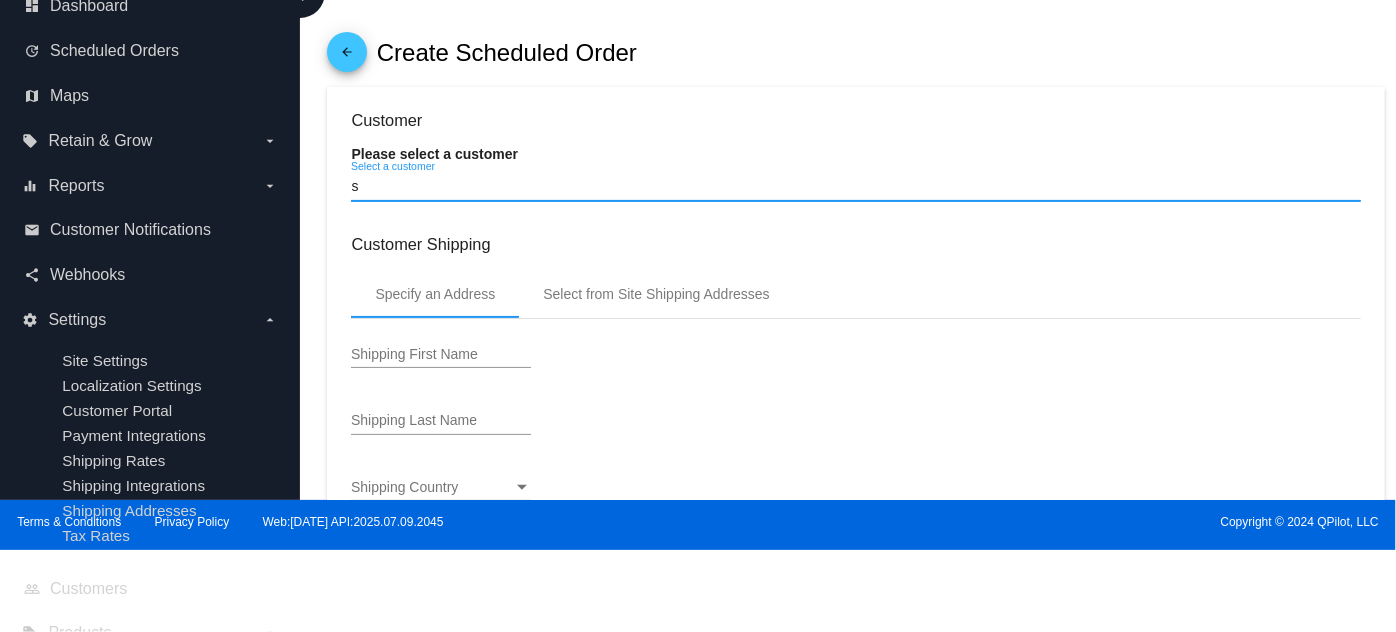 type 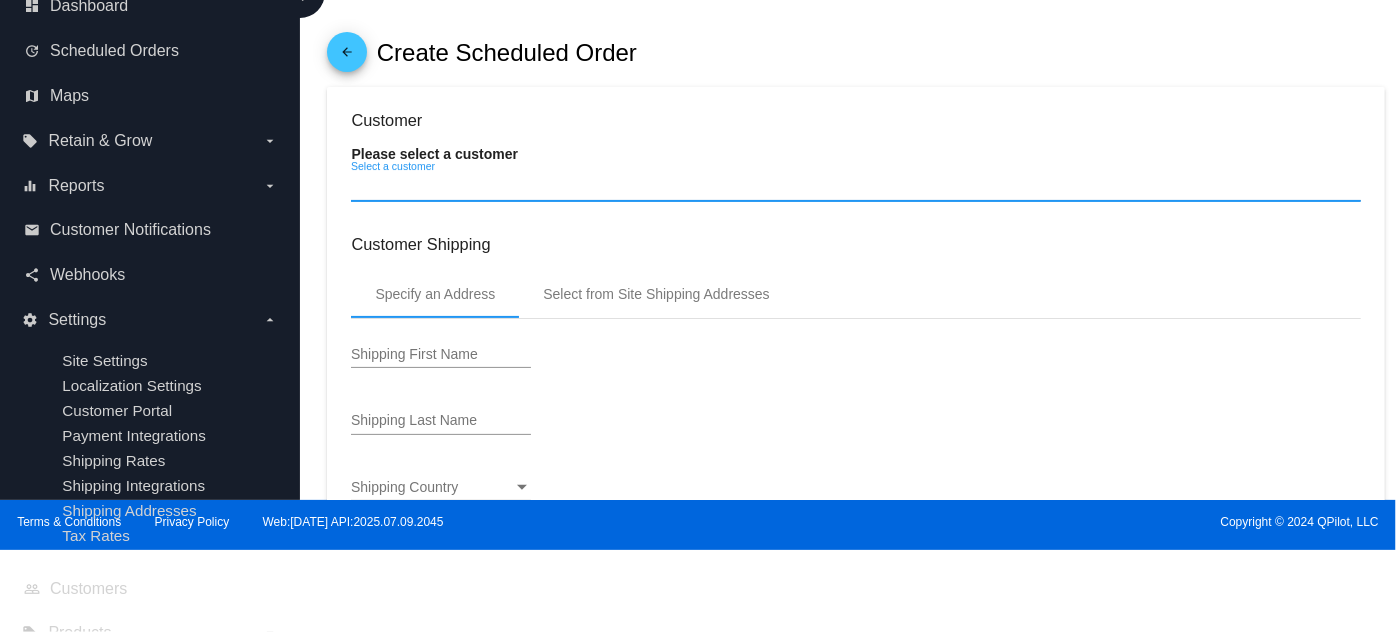 type on "[DATE]" 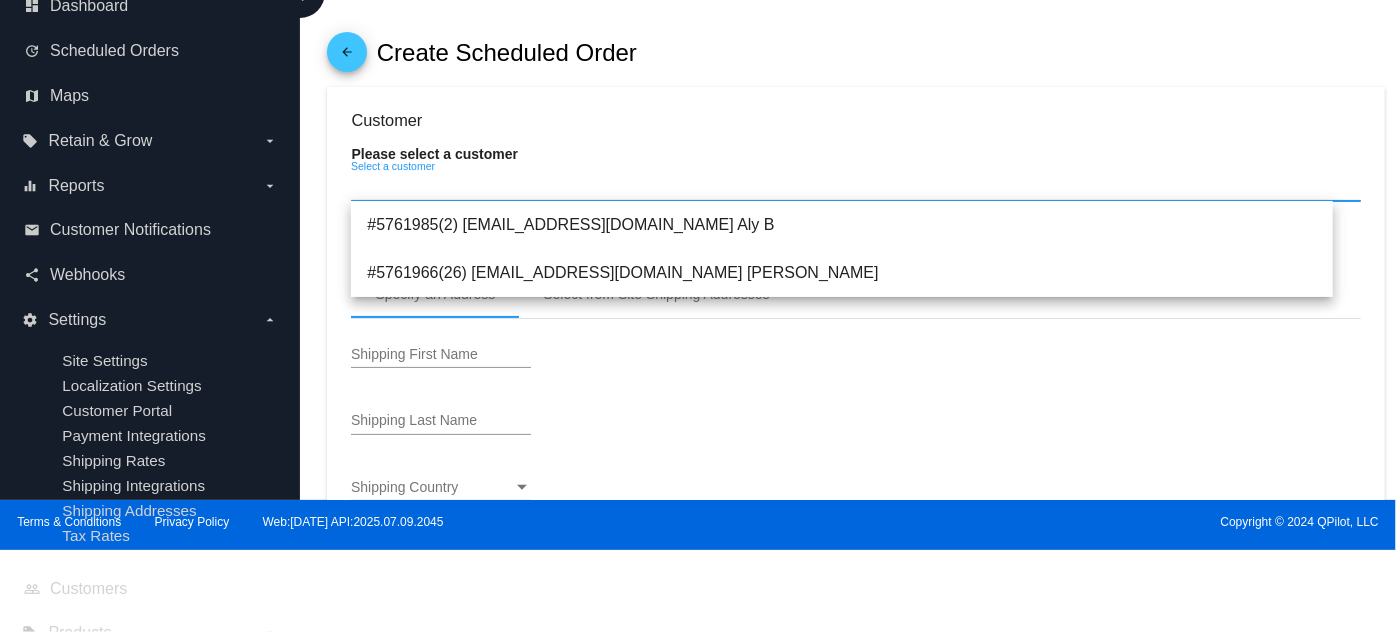 click on "Select a customer" at bounding box center (855, 187) 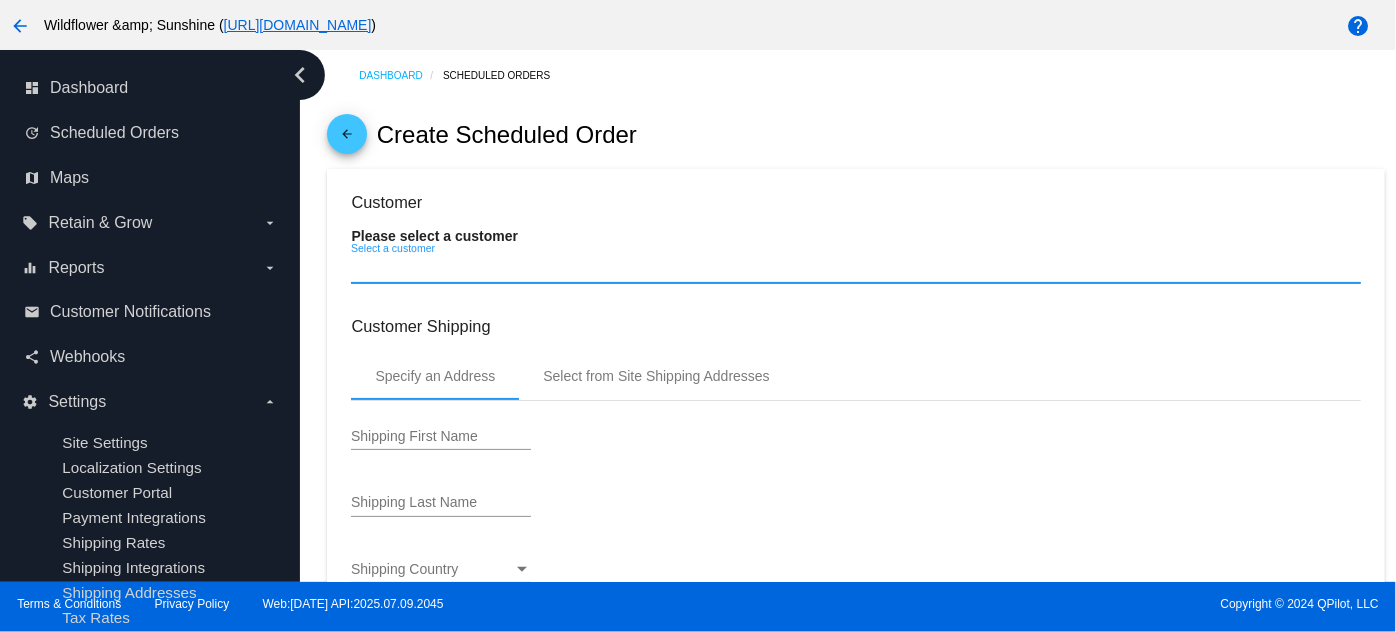 click on "arrow_back" at bounding box center (20, 25) 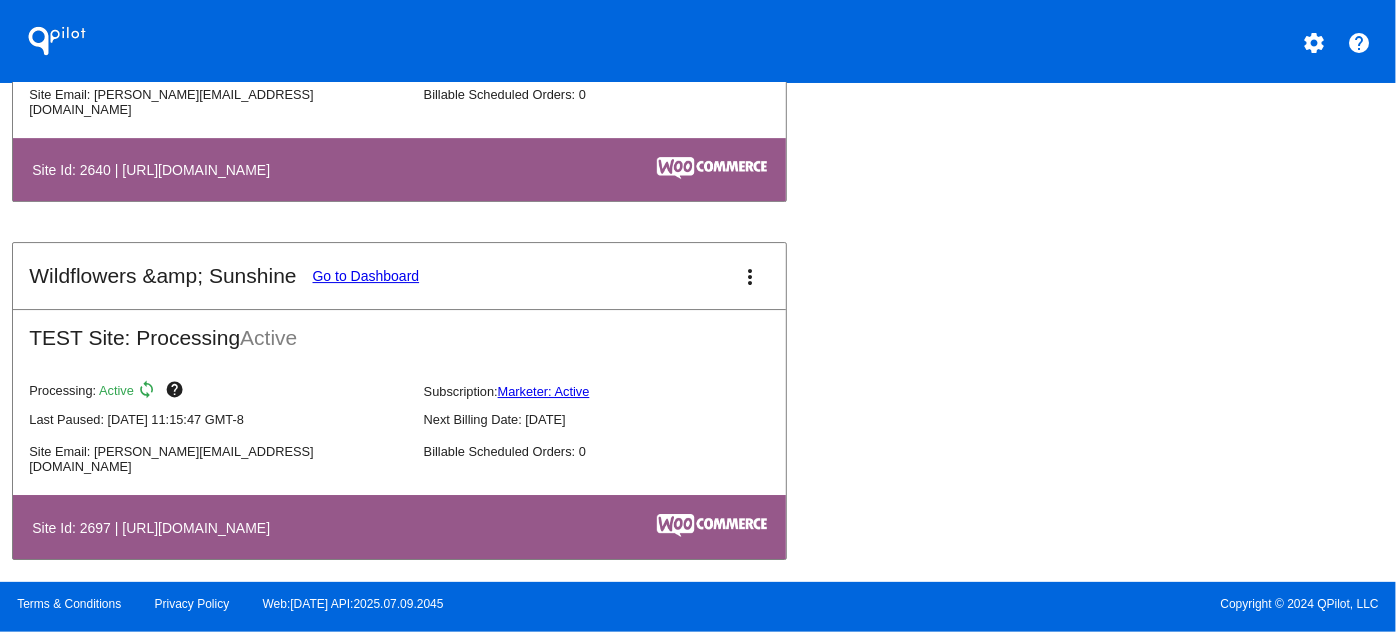 scroll, scrollTop: 7170, scrollLeft: 0, axis: vertical 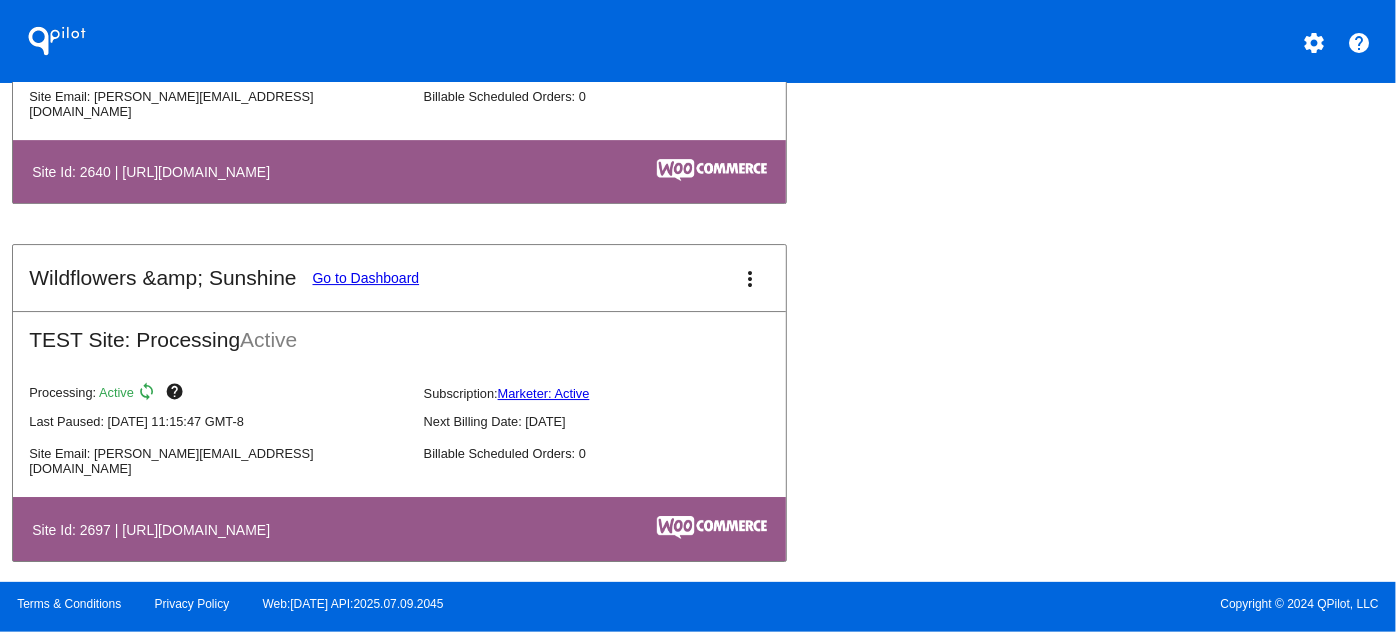 click on "more_vert" at bounding box center [750, 278] 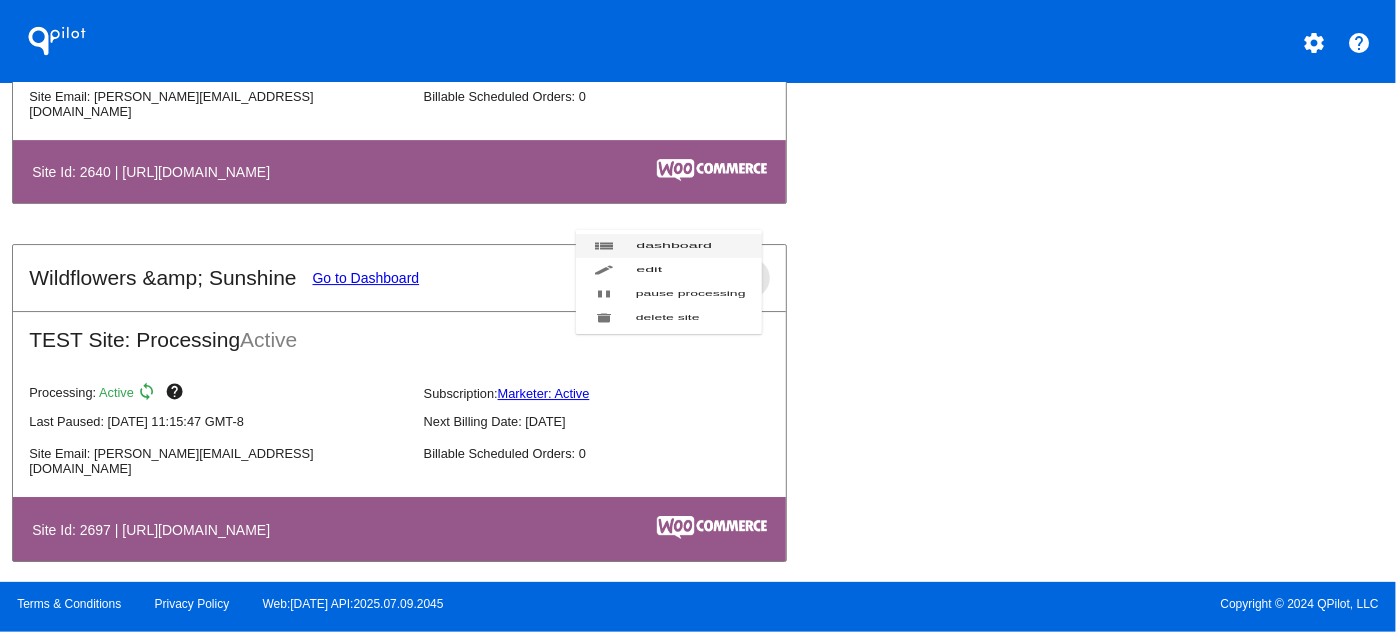 click on "dashboard" at bounding box center [674, 245] 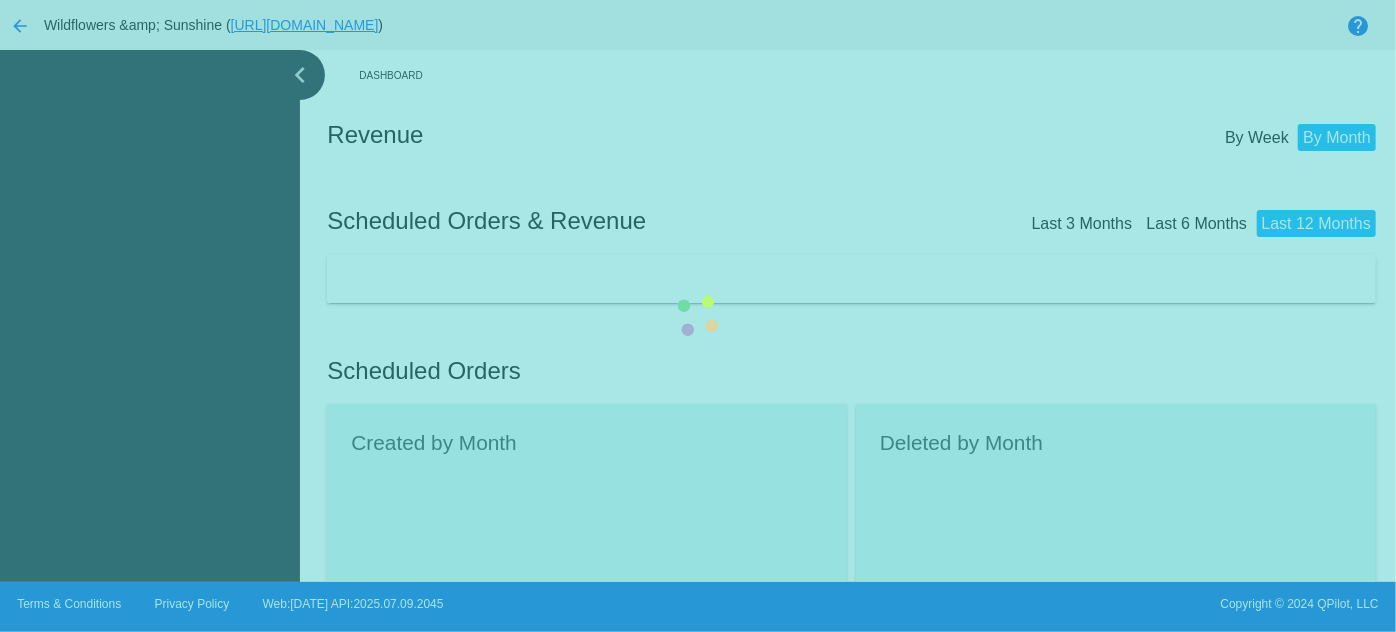 click on "Error Code 1001
0
Error Code 1000
0
Error Code 2000
0" 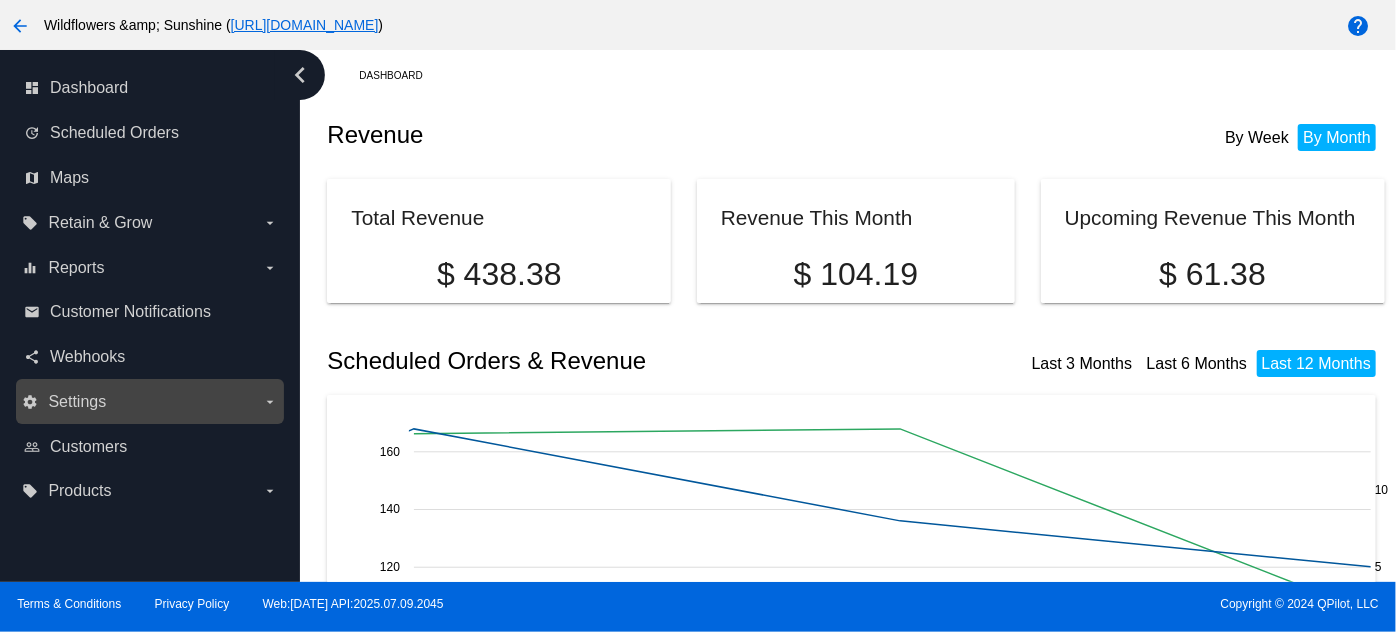 click on "Settings" at bounding box center (77, 402) 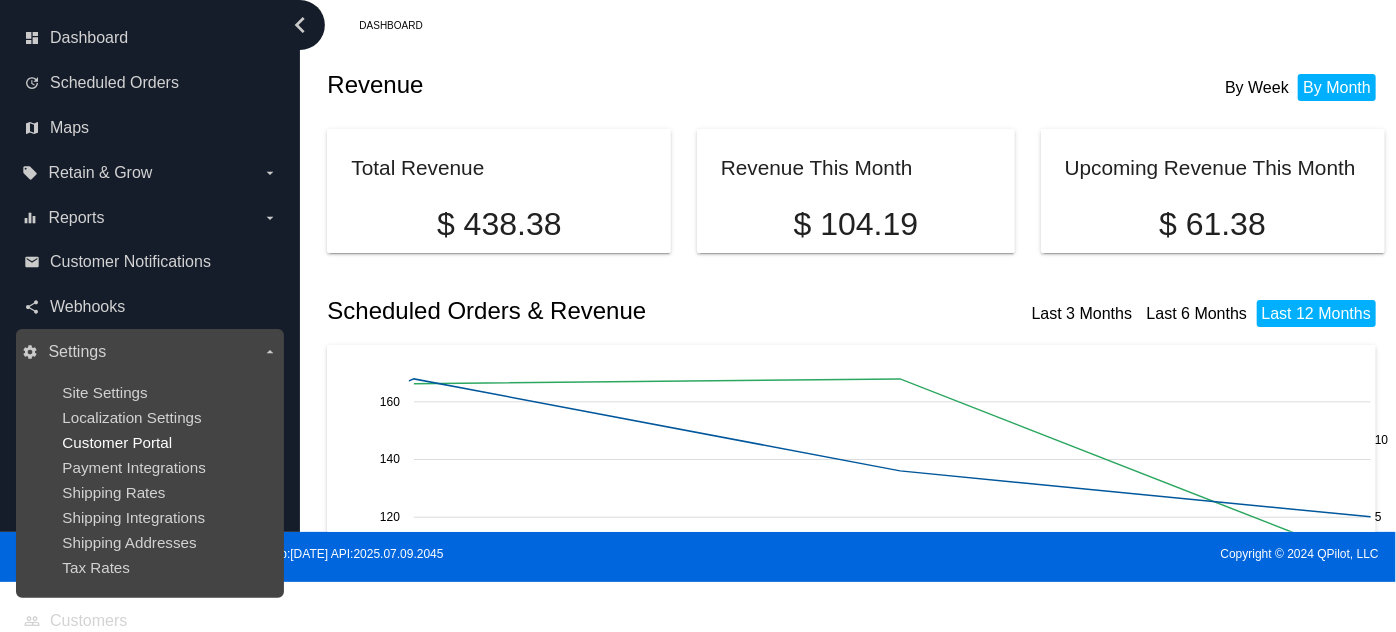 scroll, scrollTop: 64, scrollLeft: 0, axis: vertical 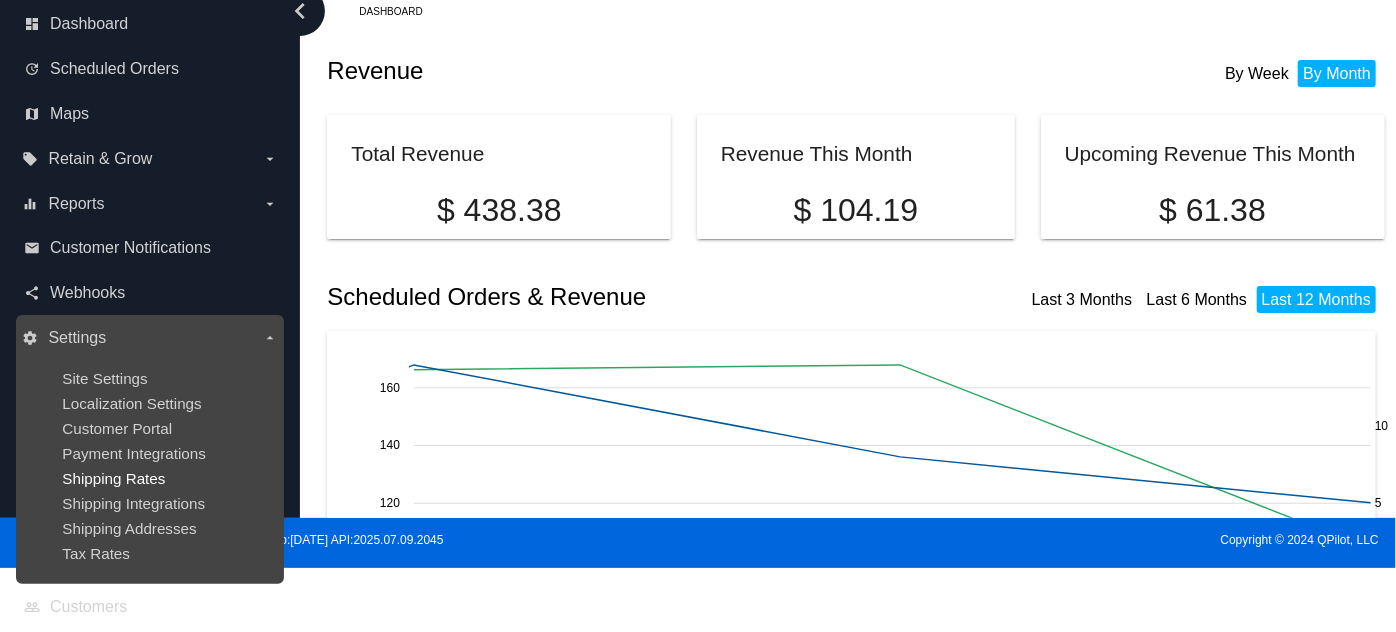 click on "Shipping Rates" at bounding box center (113, 478) 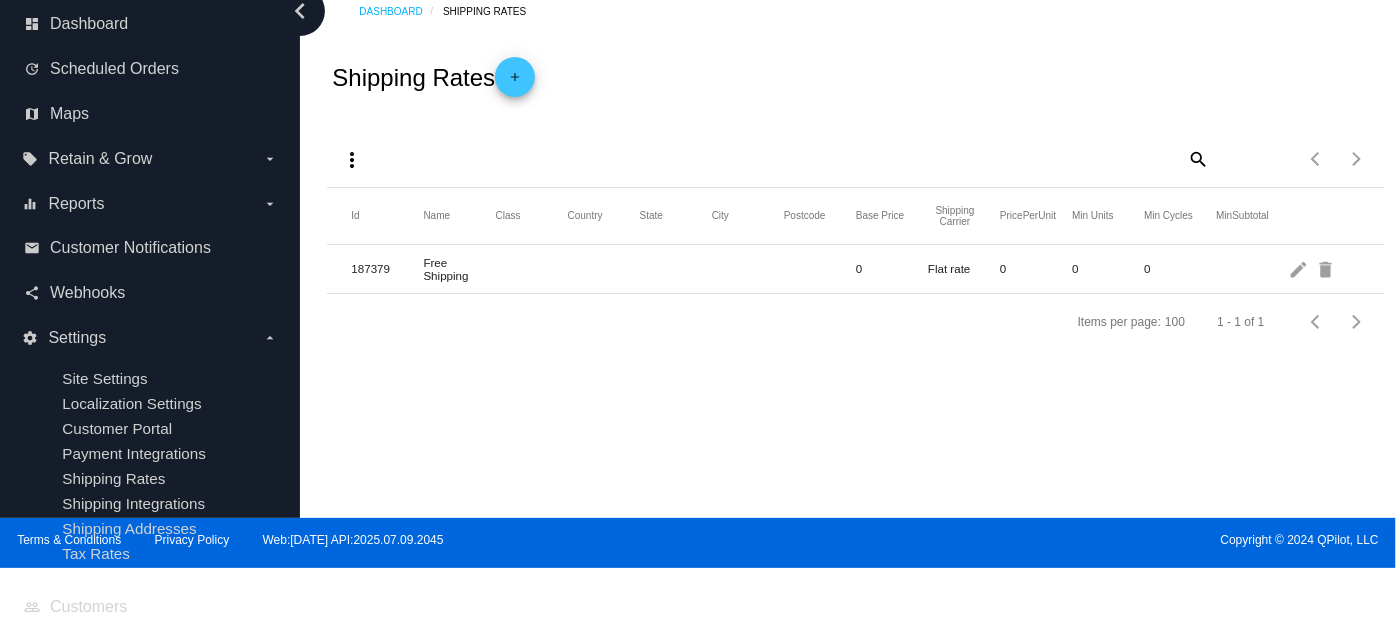 click on "add" 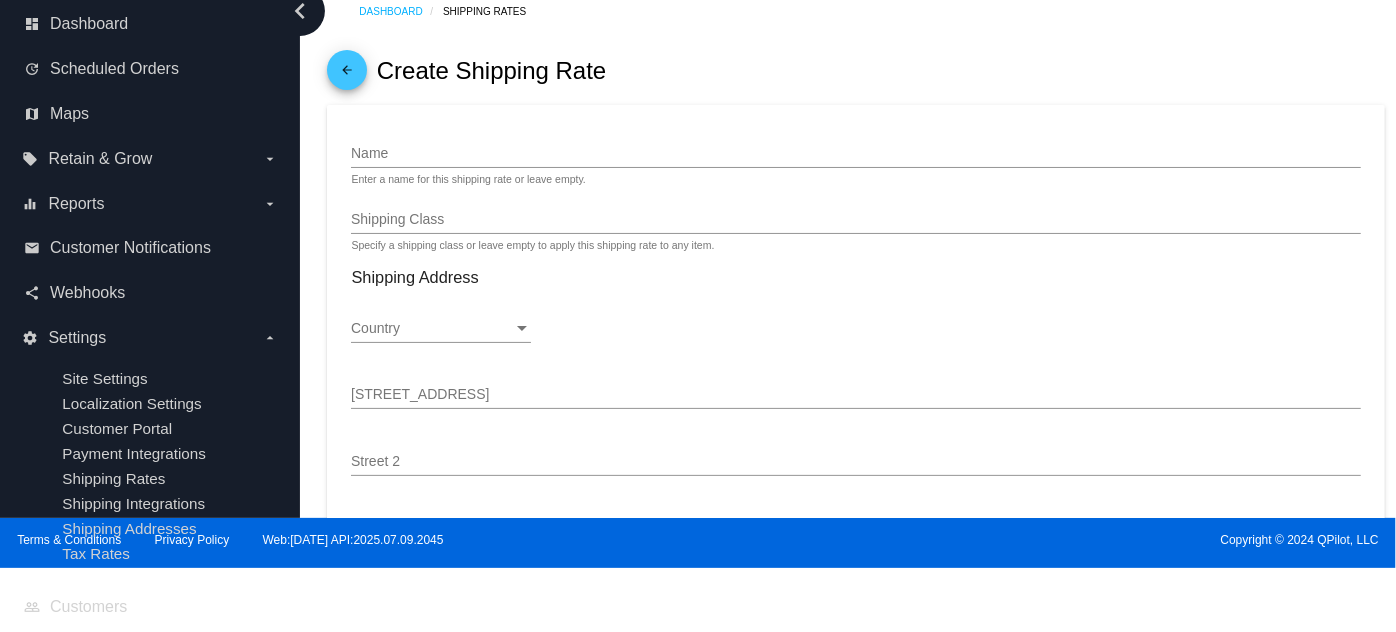 click on "Name" 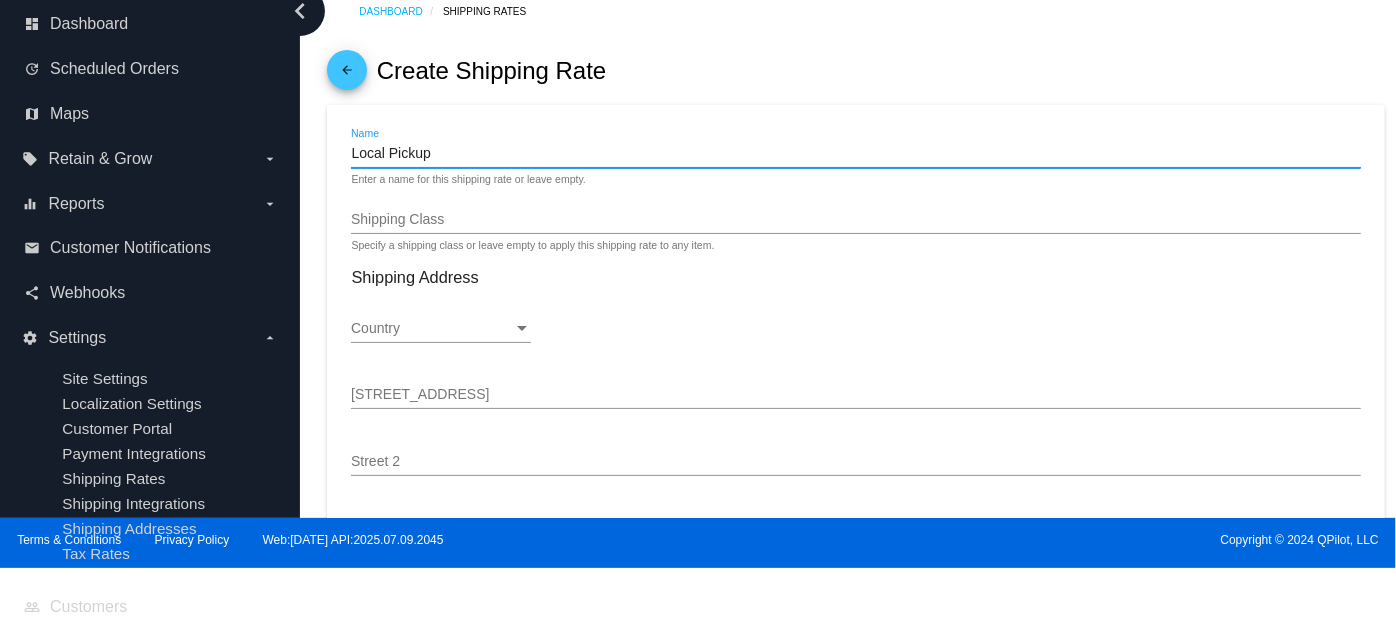 type on "Local Pickup" 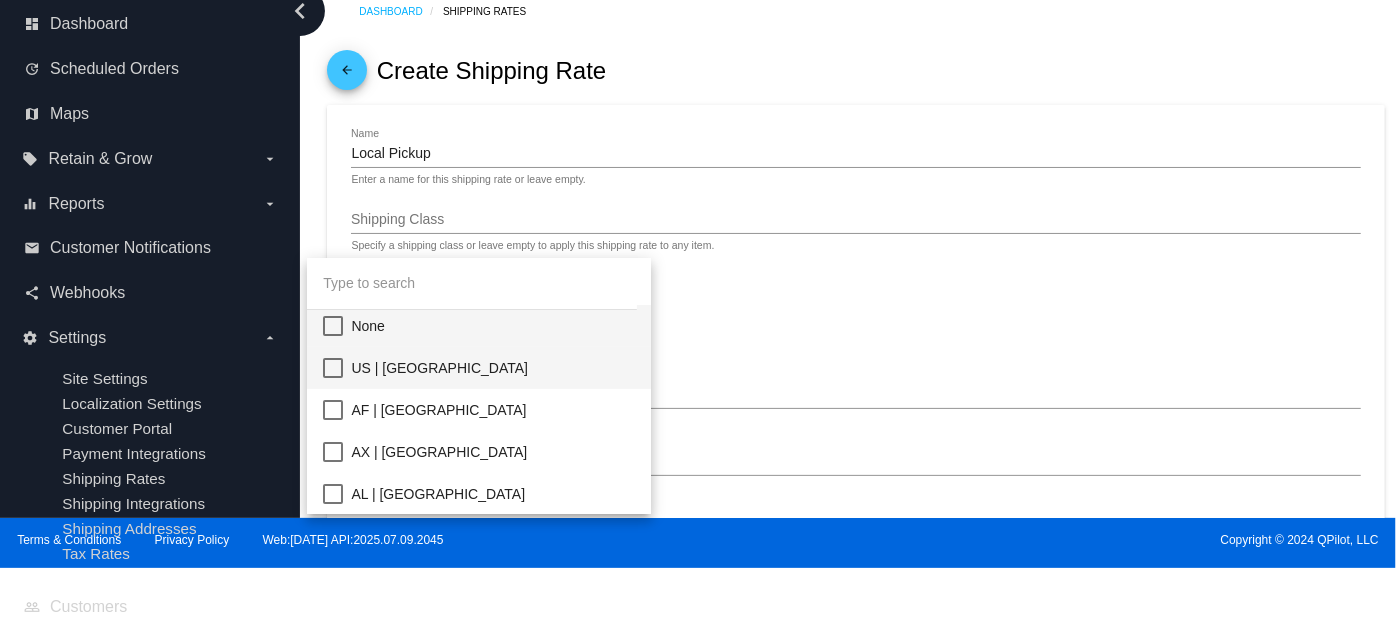 click on "US | [GEOGRAPHIC_DATA]" at bounding box center (493, 368) 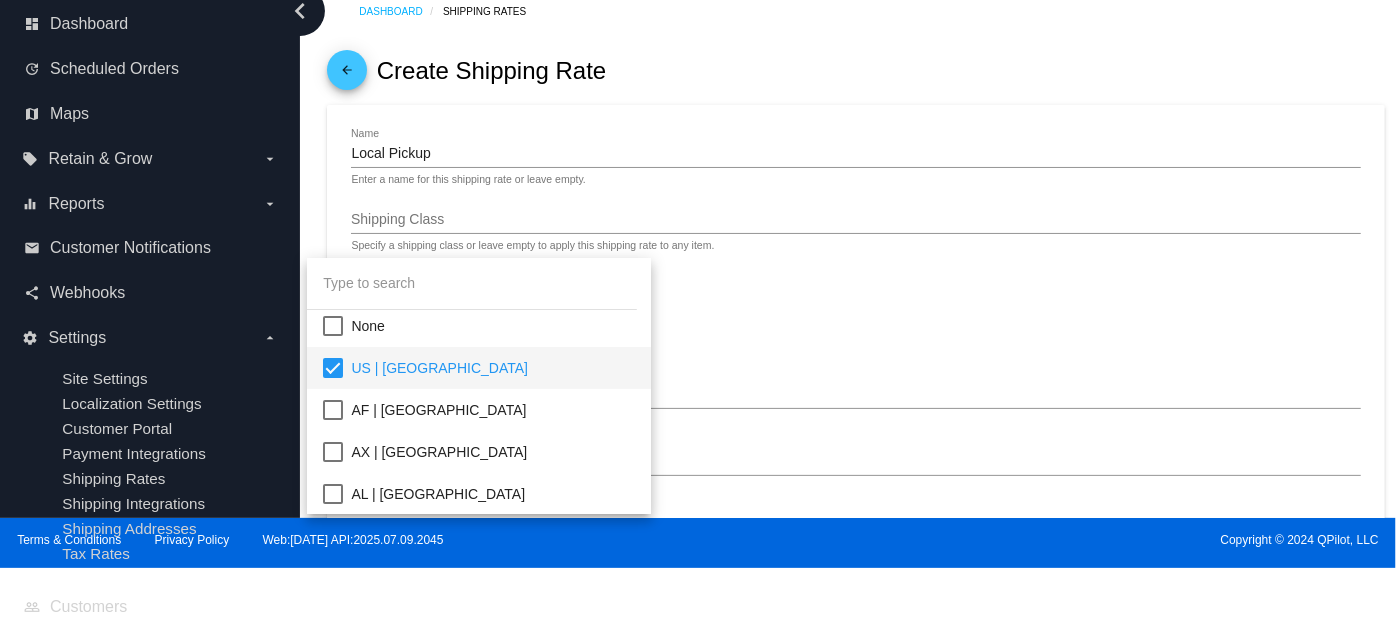 click at bounding box center (698, 316) 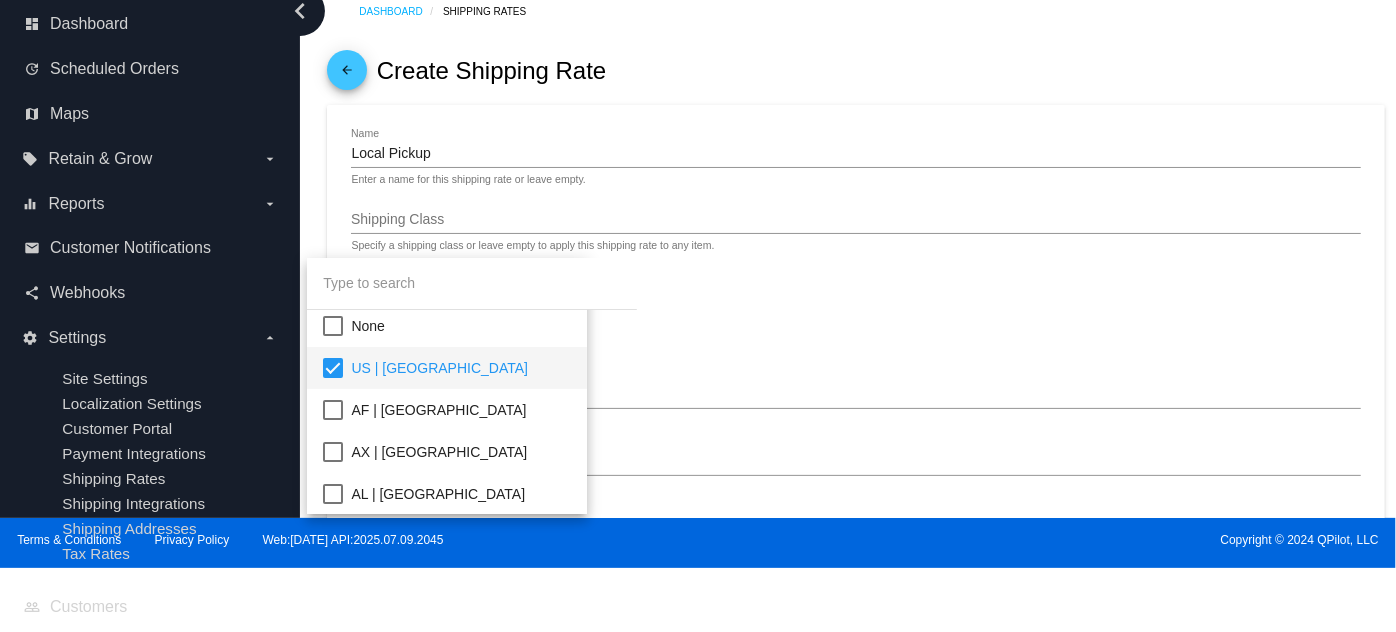 click on "[STREET_ADDRESS]" at bounding box center (855, 395) 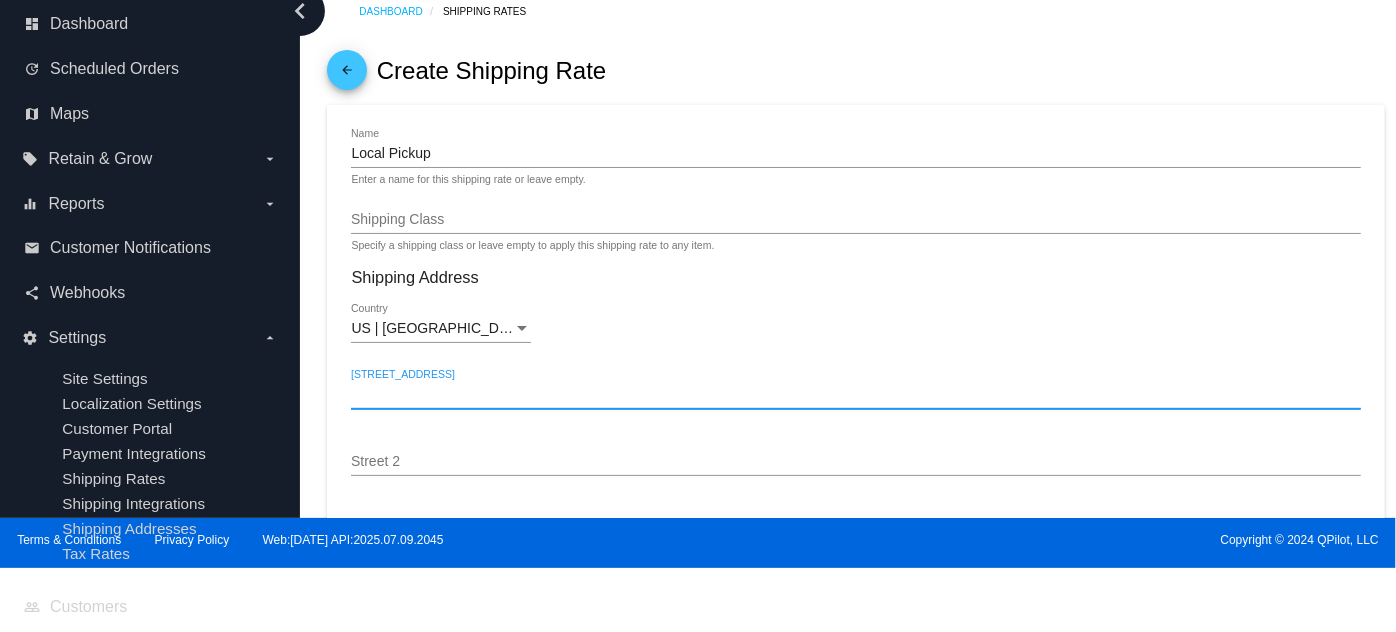 type on "[STREET_ADDRESS]" 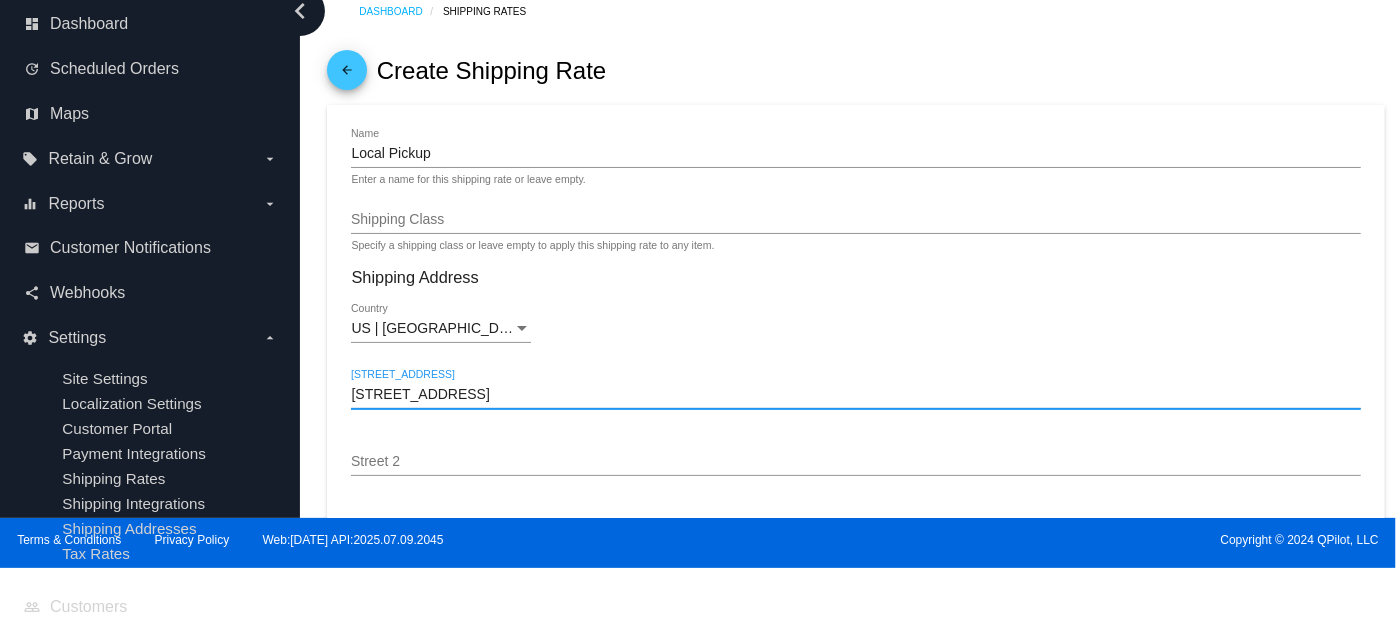 type on "[GEOGRAPHIC_DATA]" 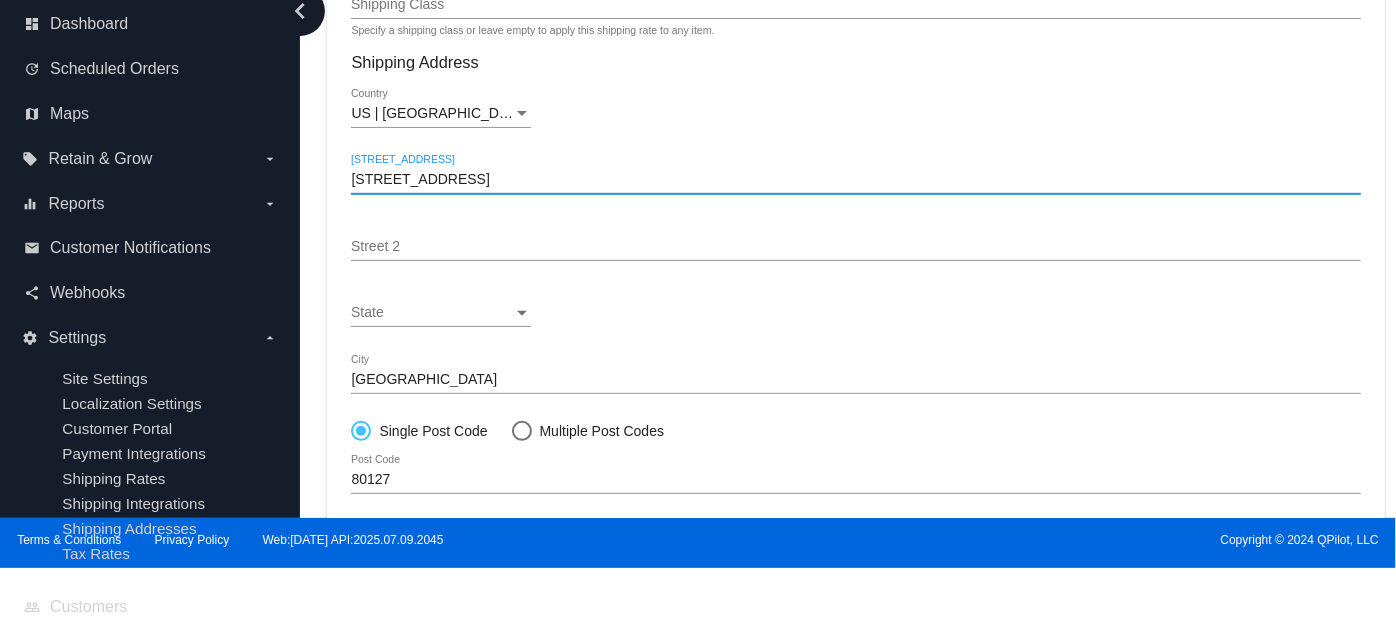scroll, scrollTop: 243, scrollLeft: 0, axis: vertical 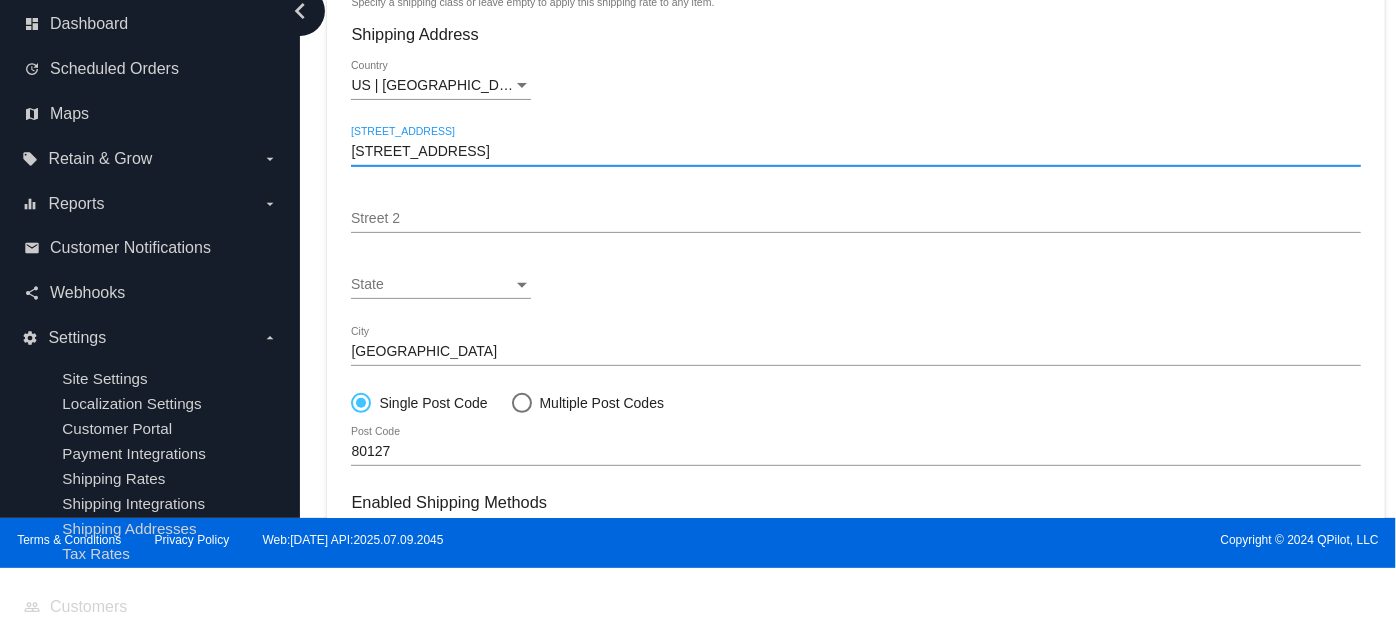 click on "State" at bounding box center [432, 285] 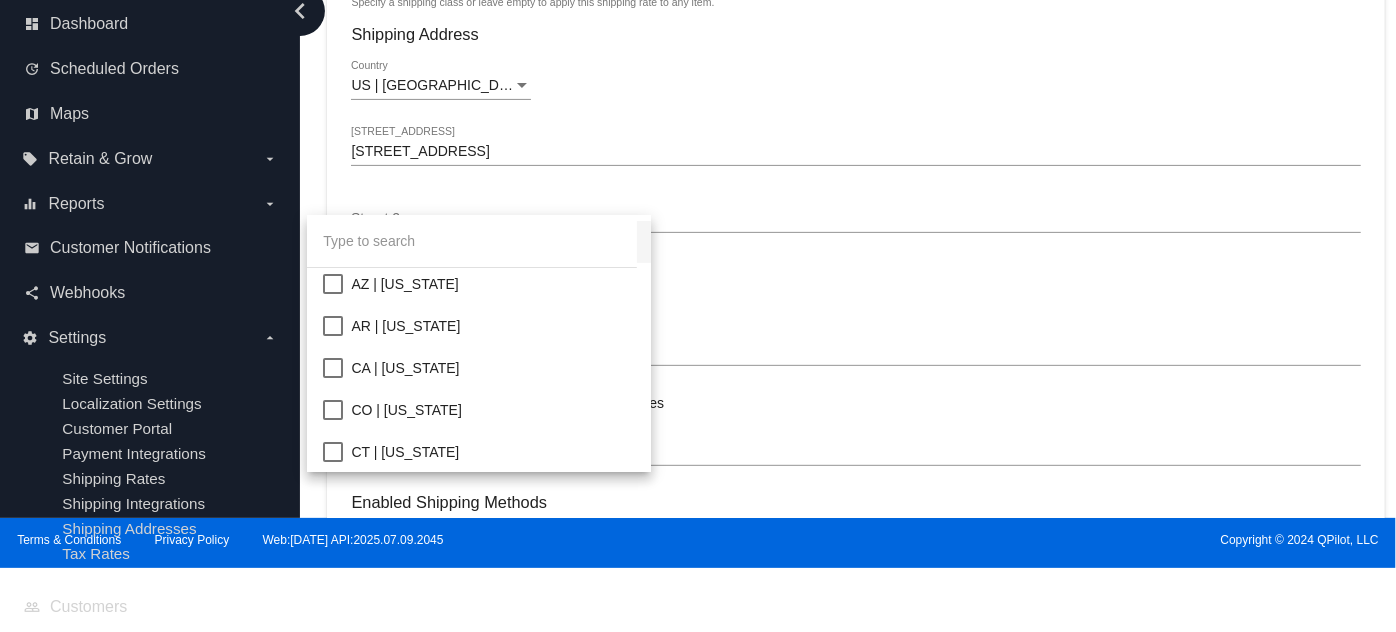 scroll, scrollTop: 167, scrollLeft: 0, axis: vertical 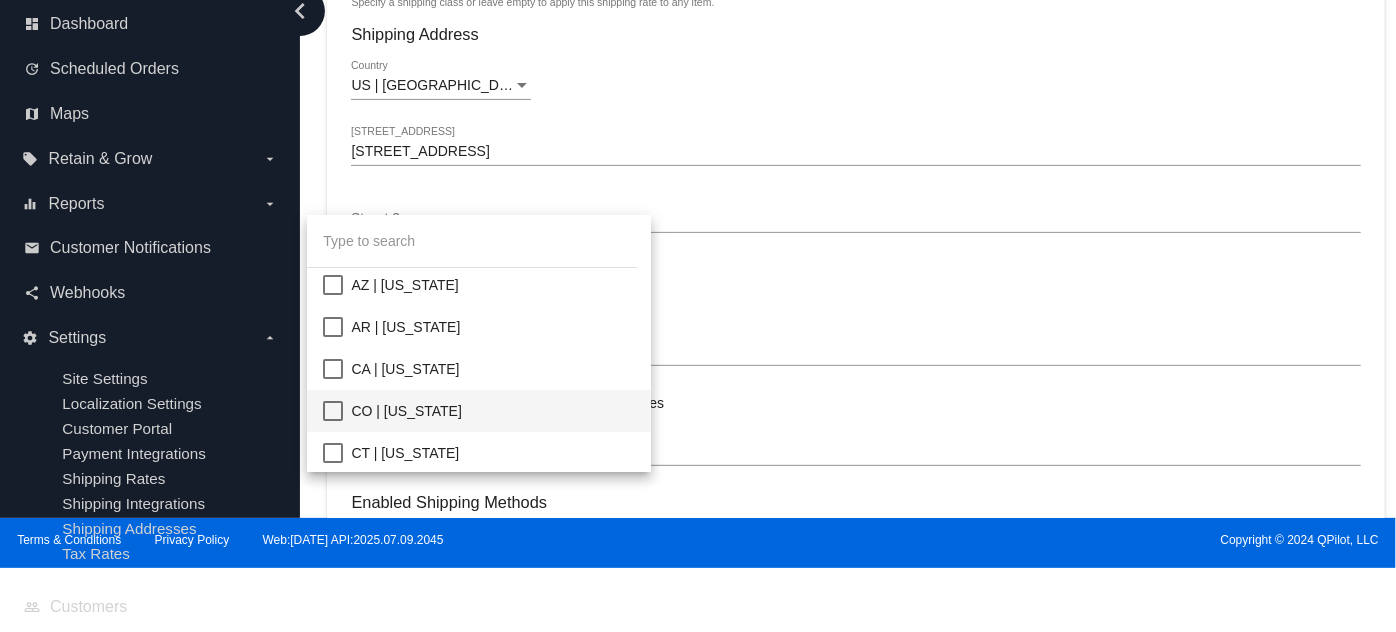 click at bounding box center (333, 411) 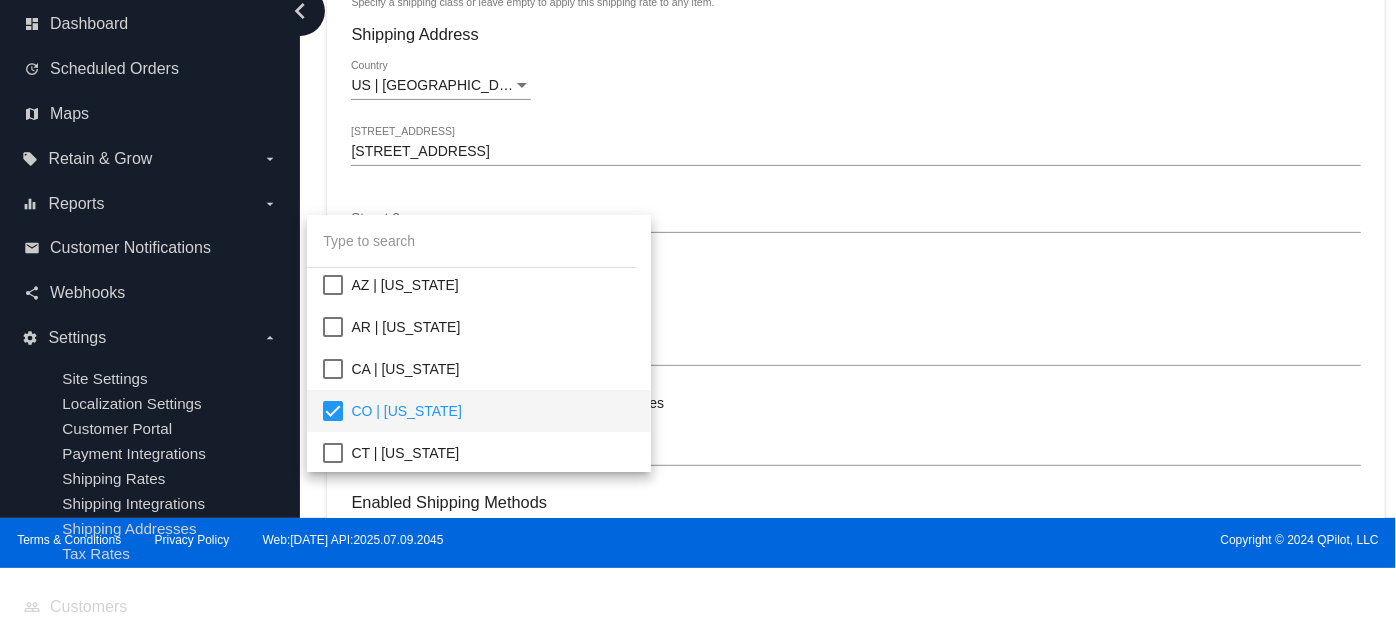 click at bounding box center (698, 316) 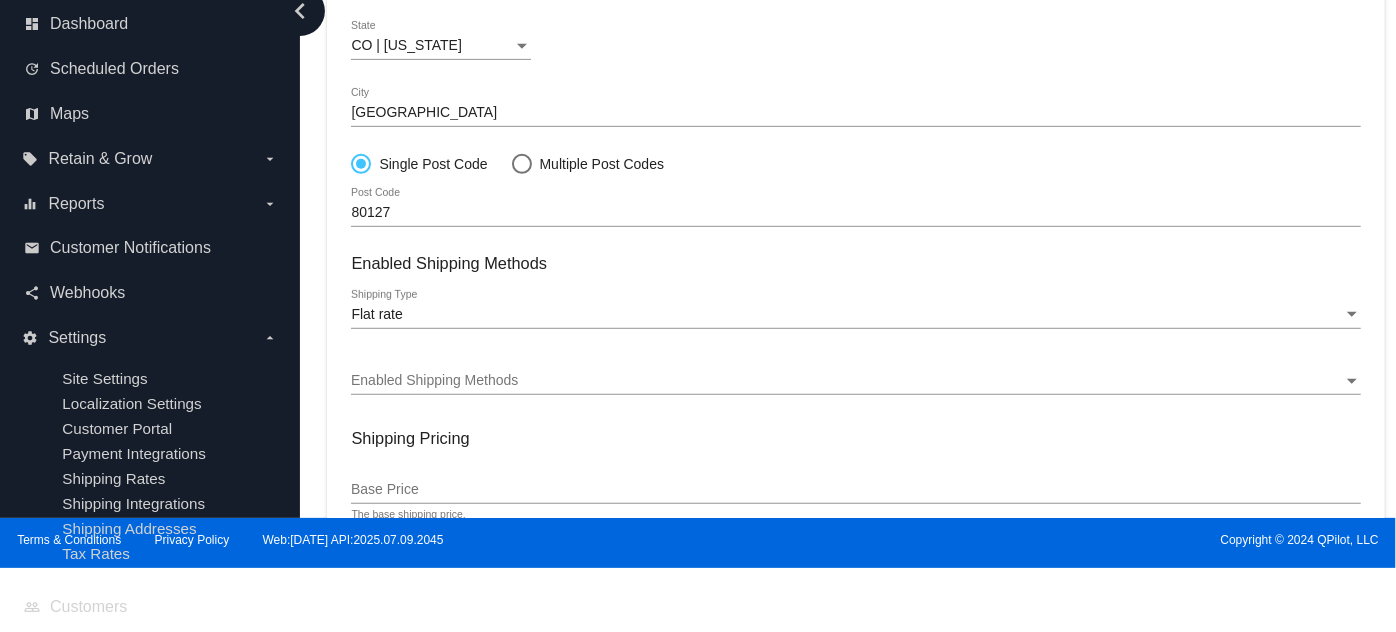 scroll, scrollTop: 540, scrollLeft: 0, axis: vertical 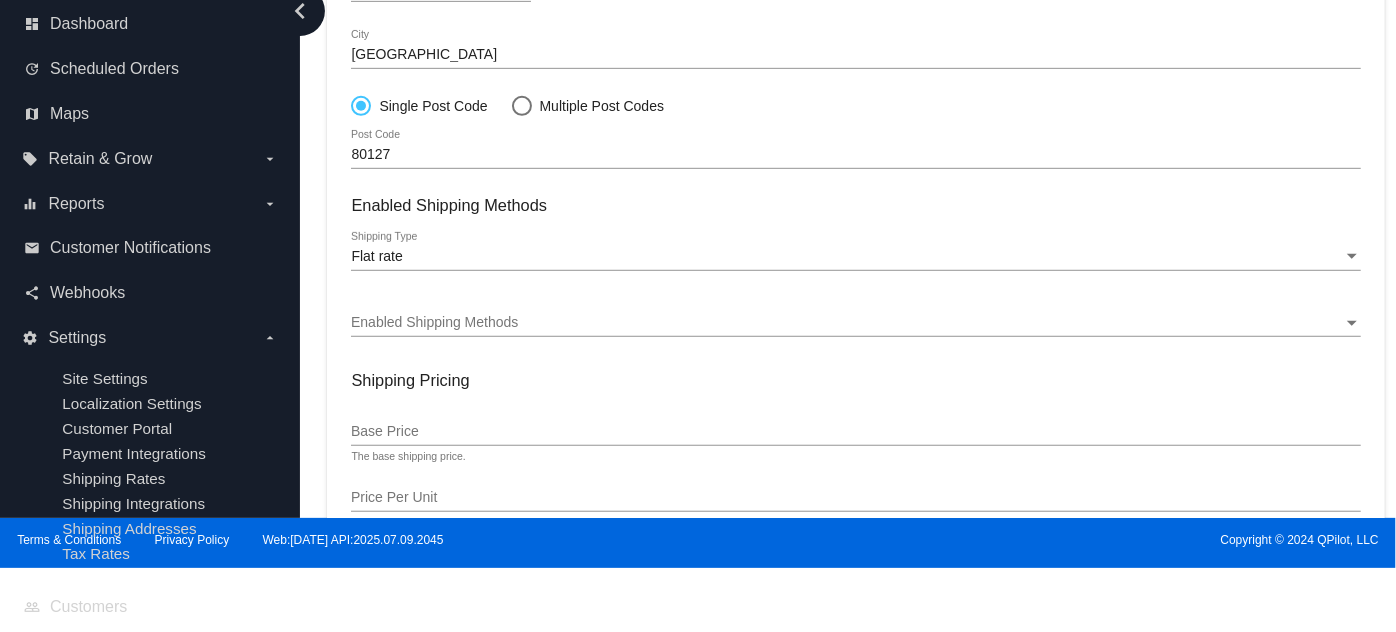click on "Enabled Shipping Methods
Enabled Shipping Methods" 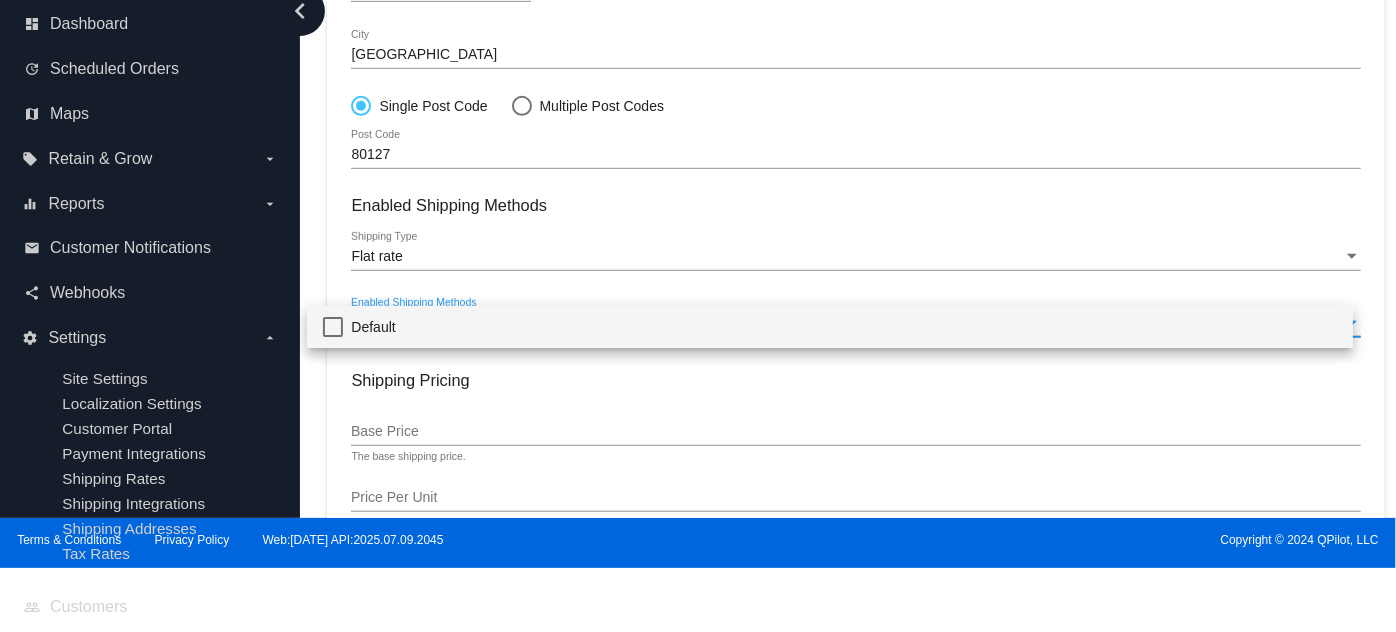 click on "Default" at bounding box center (844, 327) 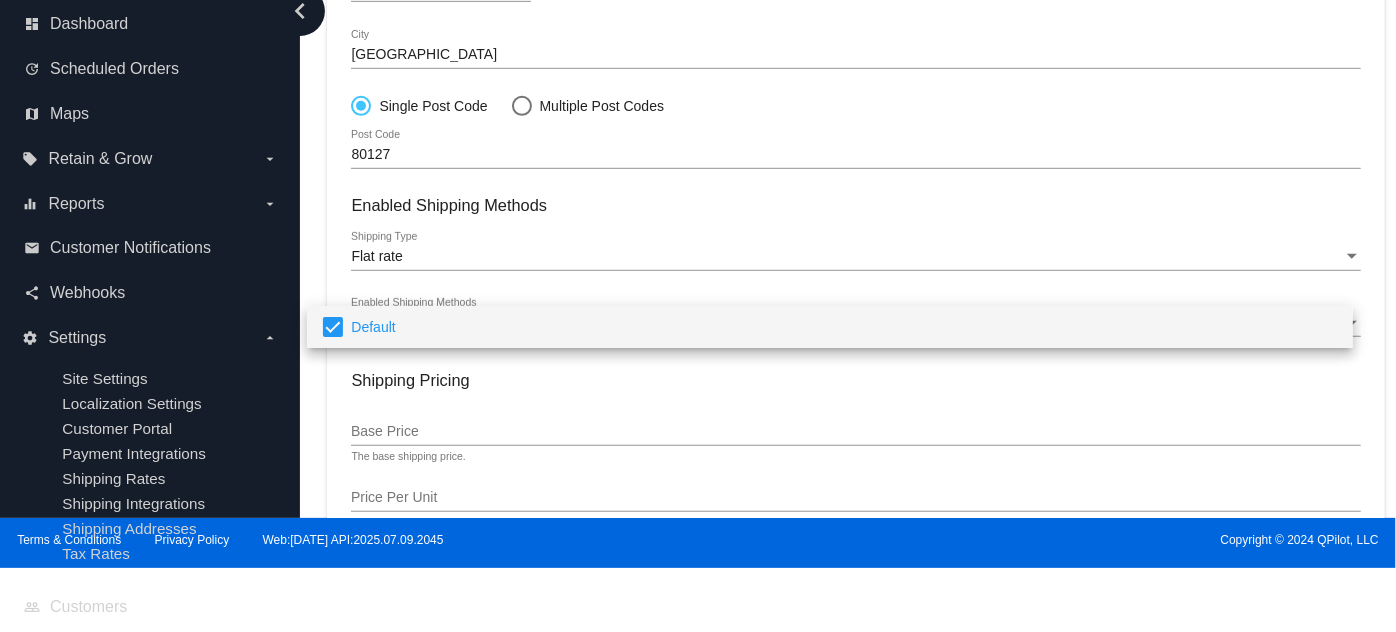 click at bounding box center [698, 316] 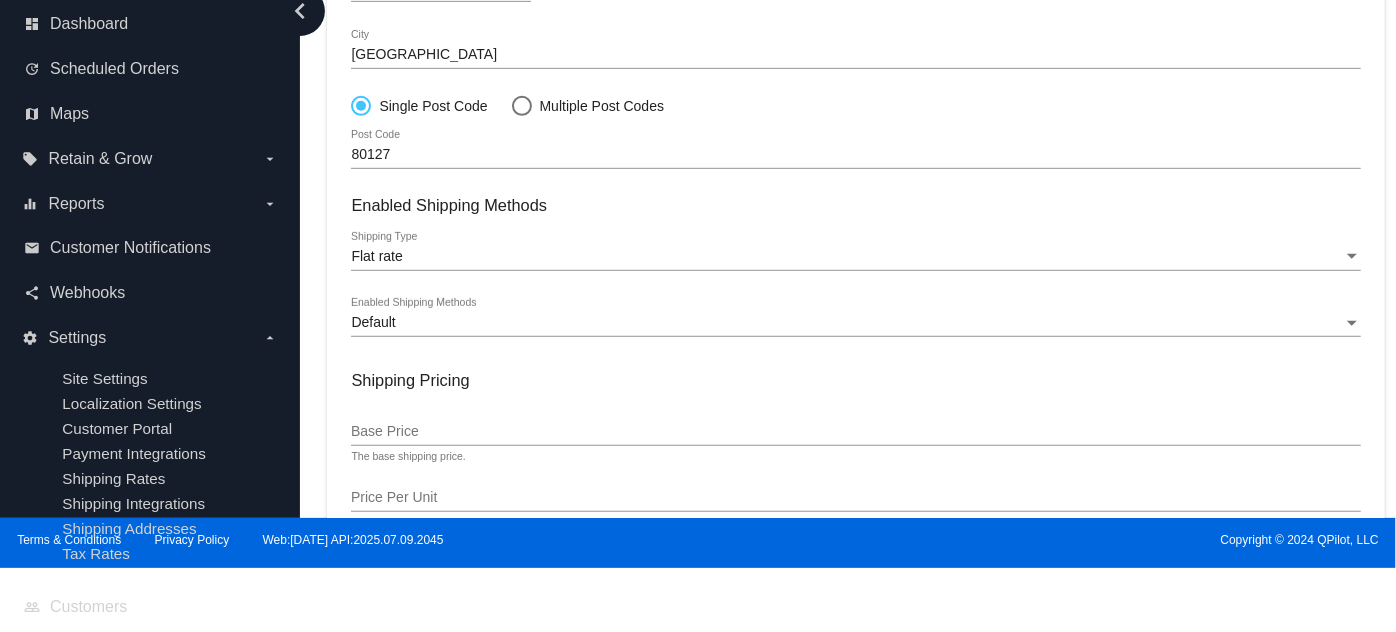 click on "Base Price" at bounding box center [855, 432] 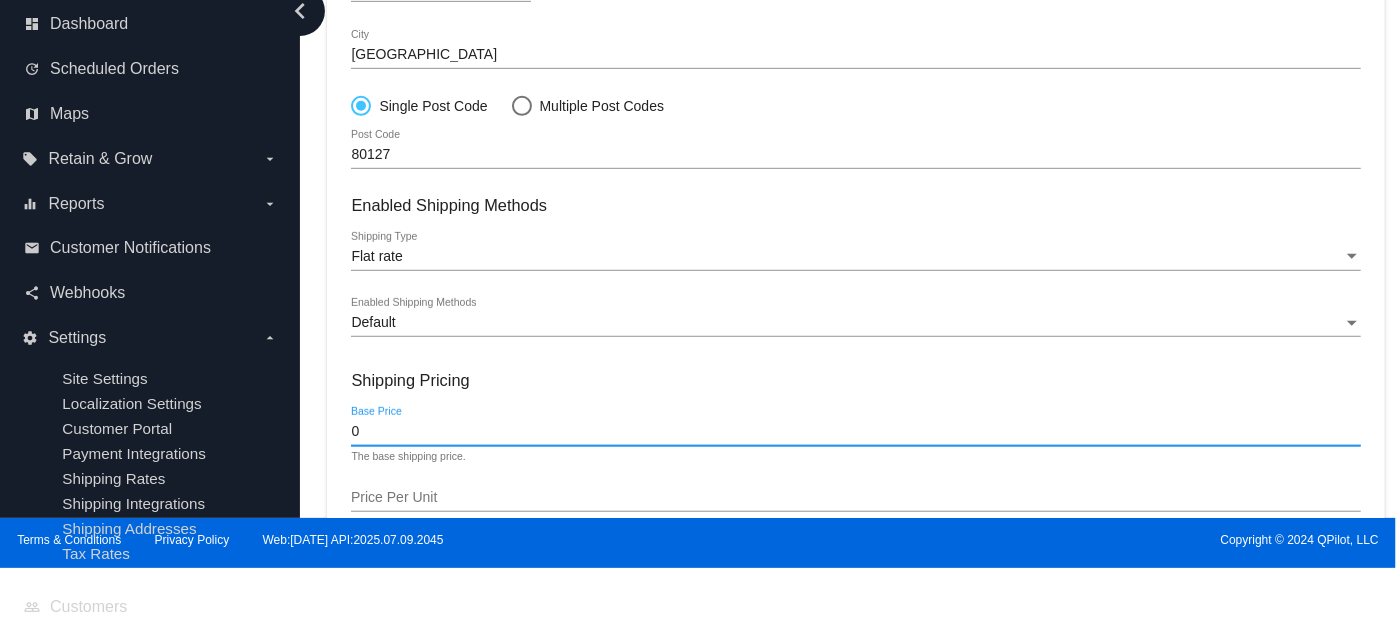 scroll, scrollTop: 667, scrollLeft: 0, axis: vertical 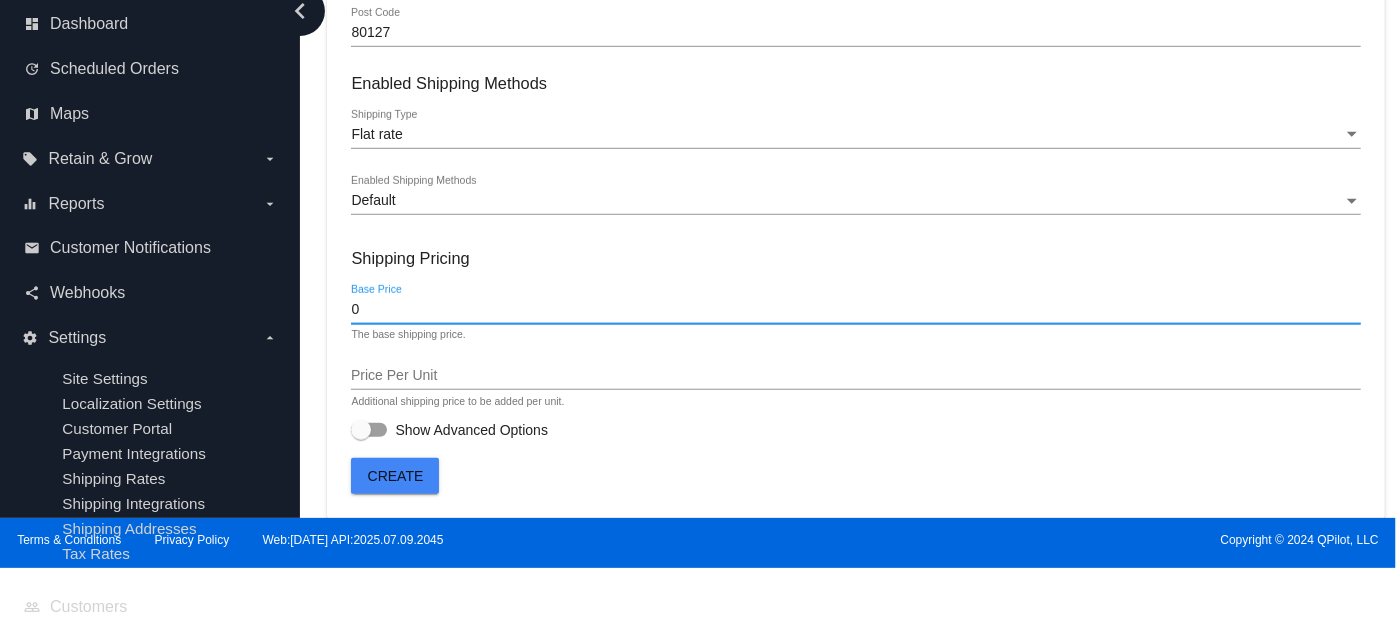 type on "0" 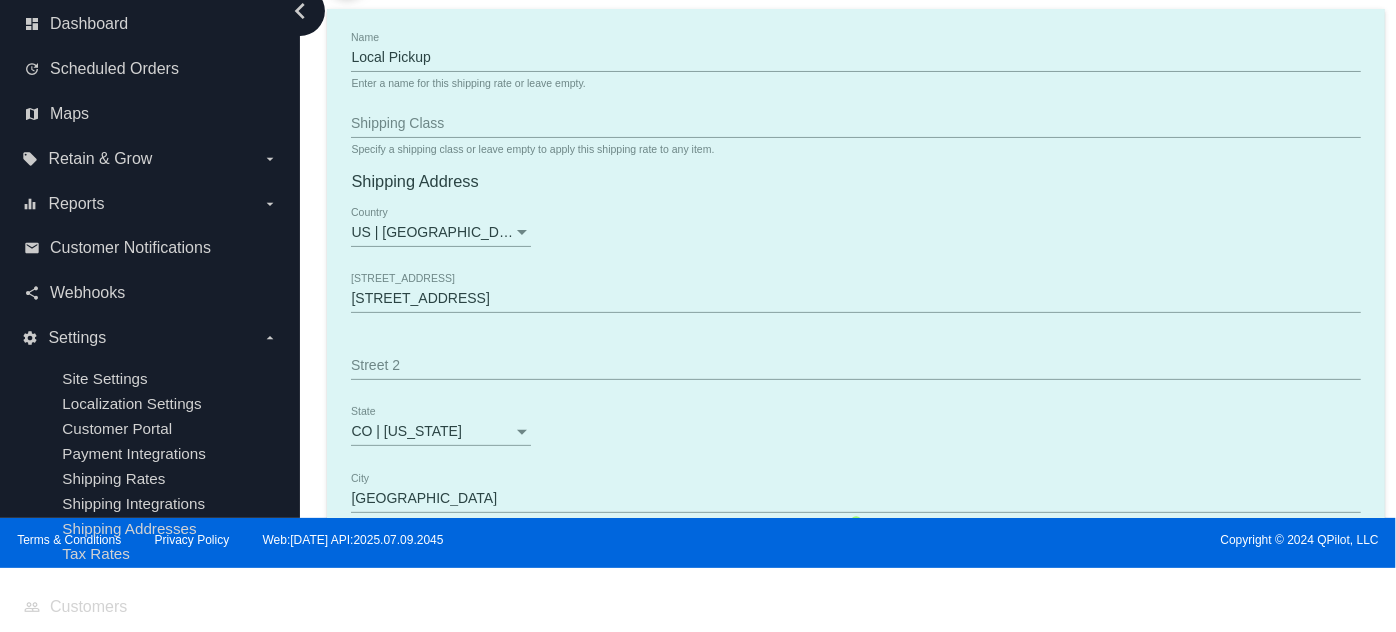 scroll, scrollTop: 89, scrollLeft: 0, axis: vertical 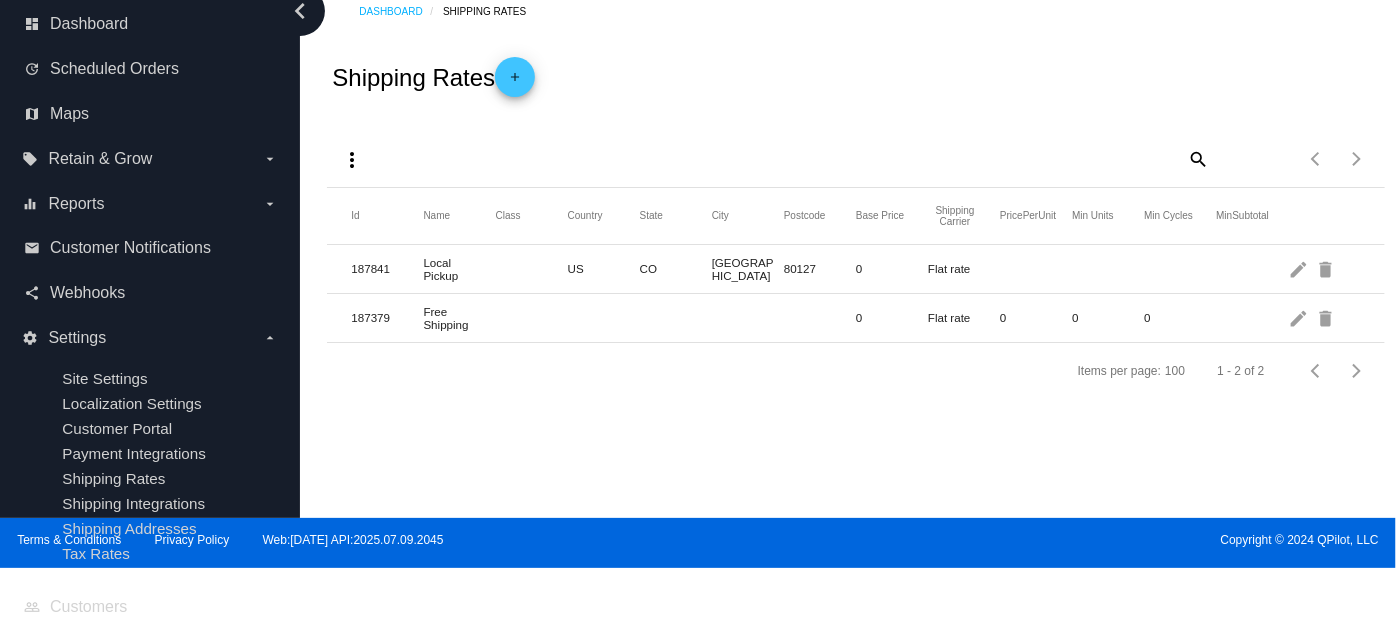 click on "more_vert
search
Items per page: 100 1 - 2 of 2" 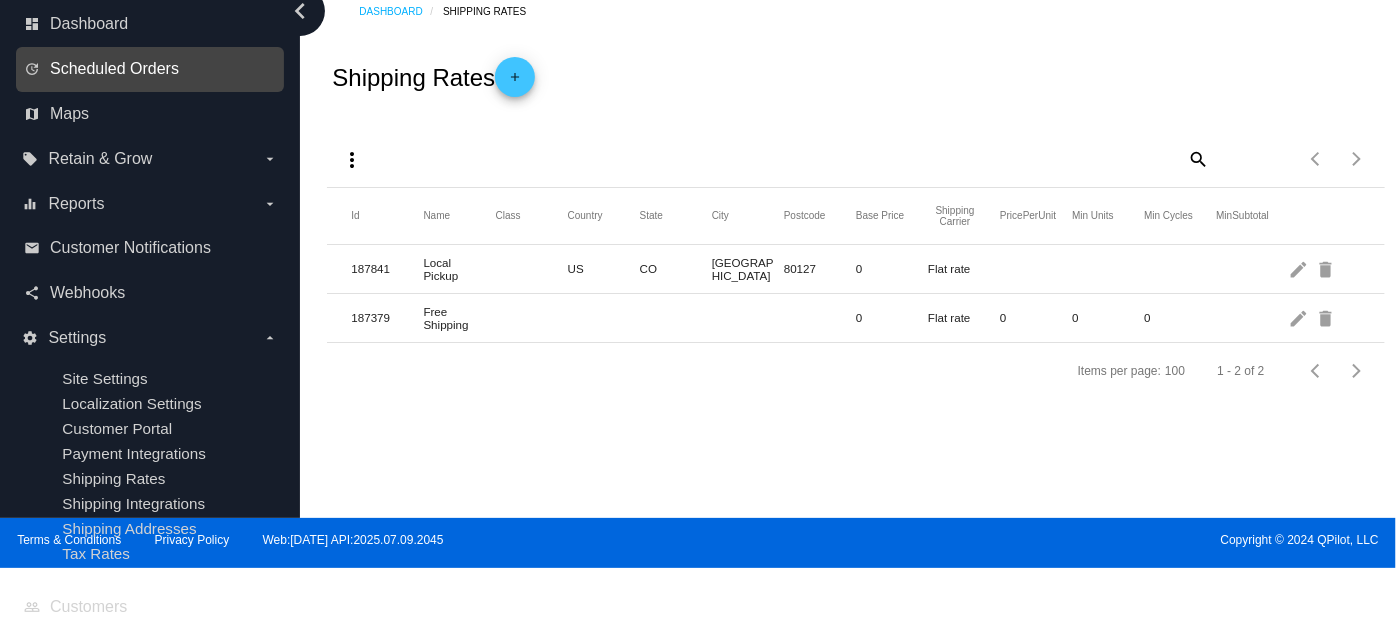 click on "Scheduled Orders" at bounding box center [114, 69] 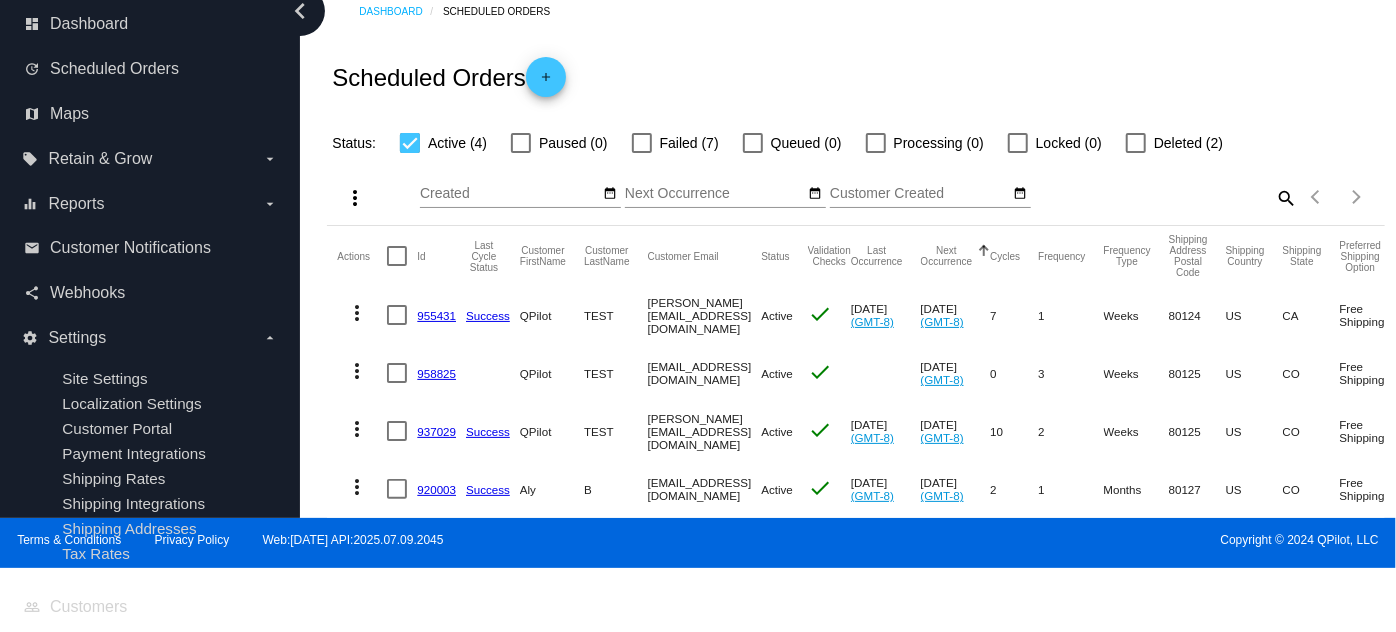 click on "add" 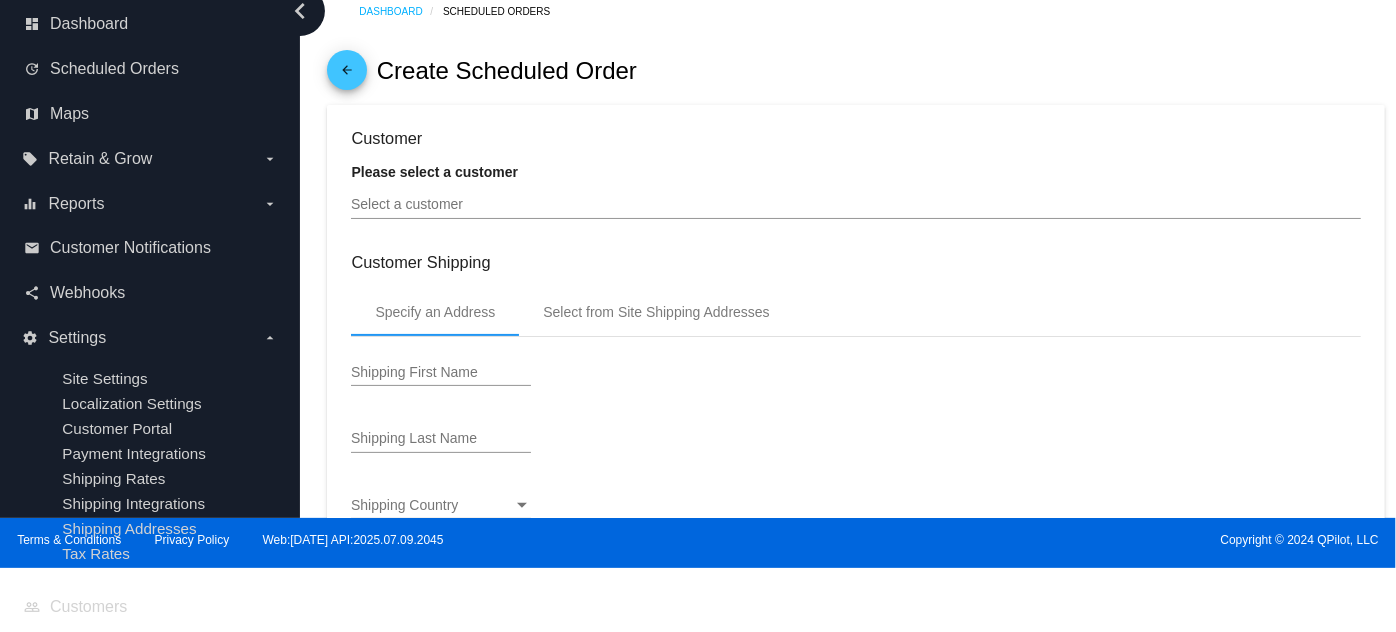 click on "arrow_back" 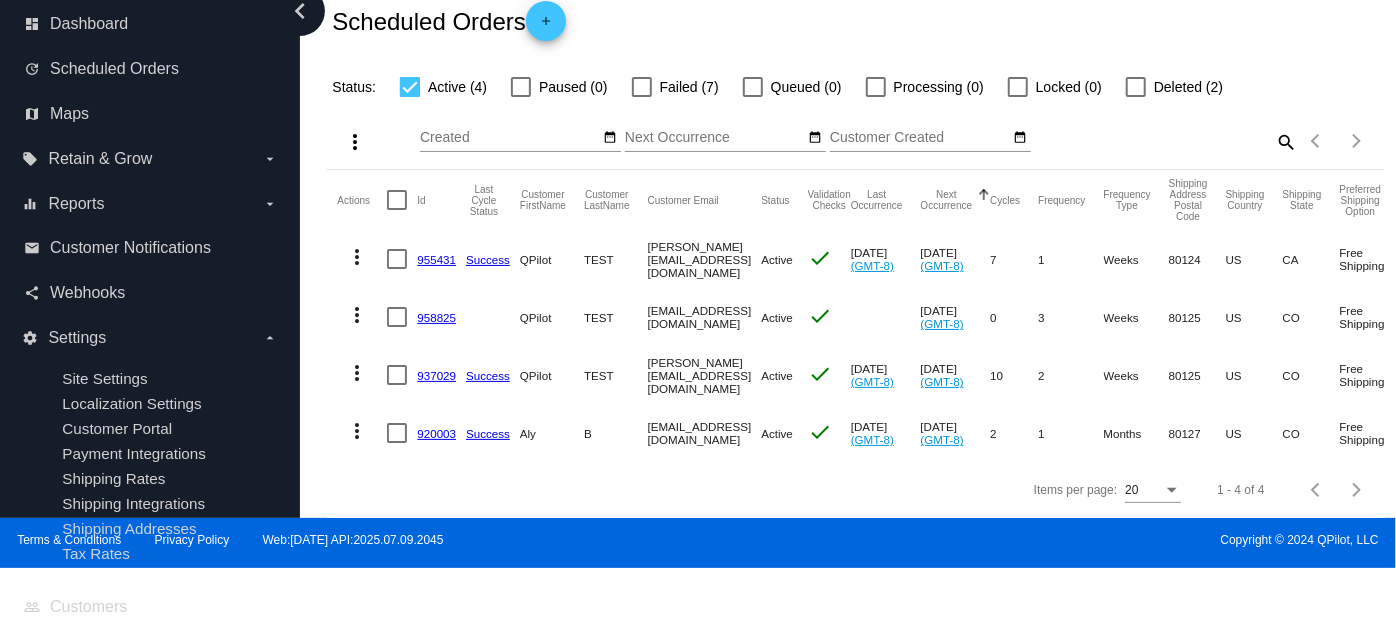 scroll, scrollTop: 98, scrollLeft: 0, axis: vertical 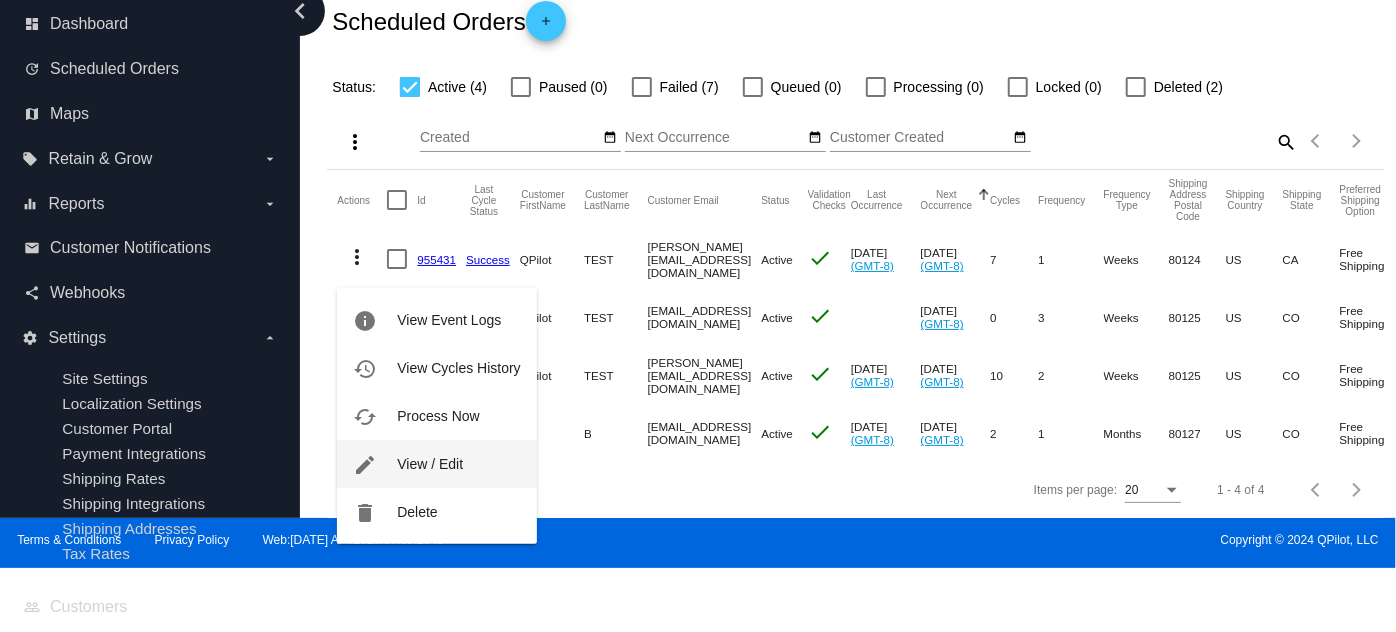 click on "edit
View / Edit" at bounding box center [436, 464] 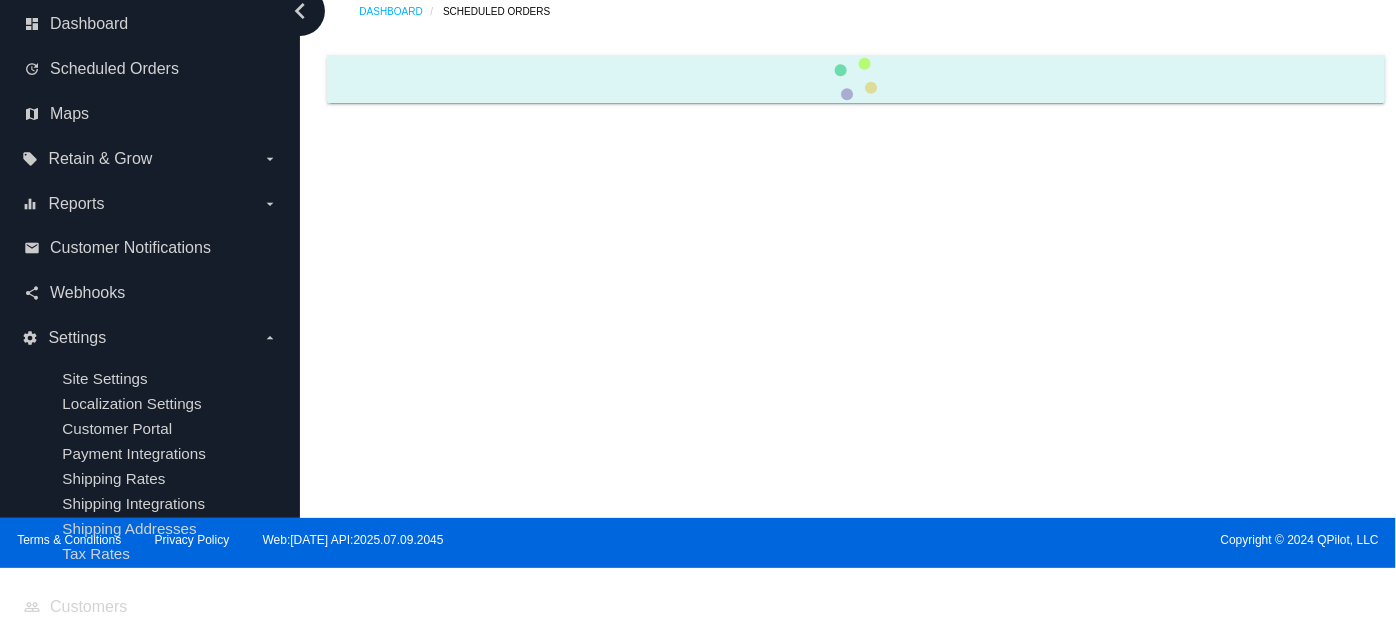 scroll, scrollTop: 0, scrollLeft: 0, axis: both 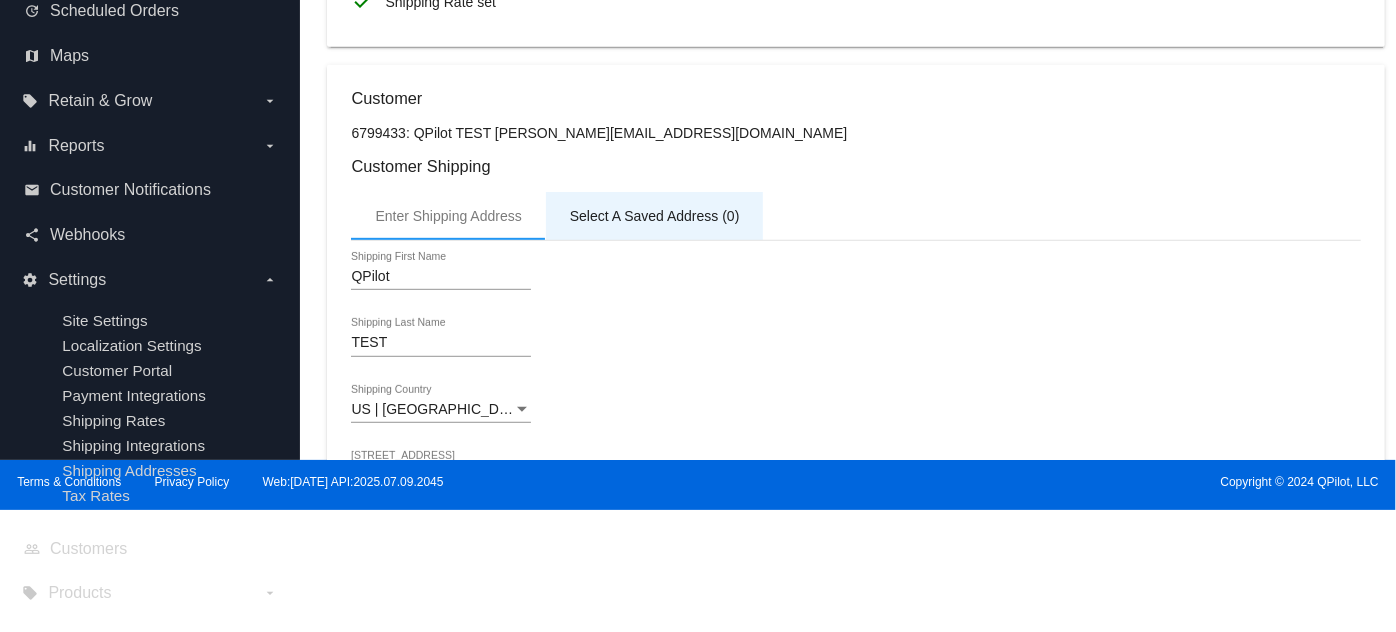 click on "Select A Saved Address (0)" at bounding box center (655, 216) 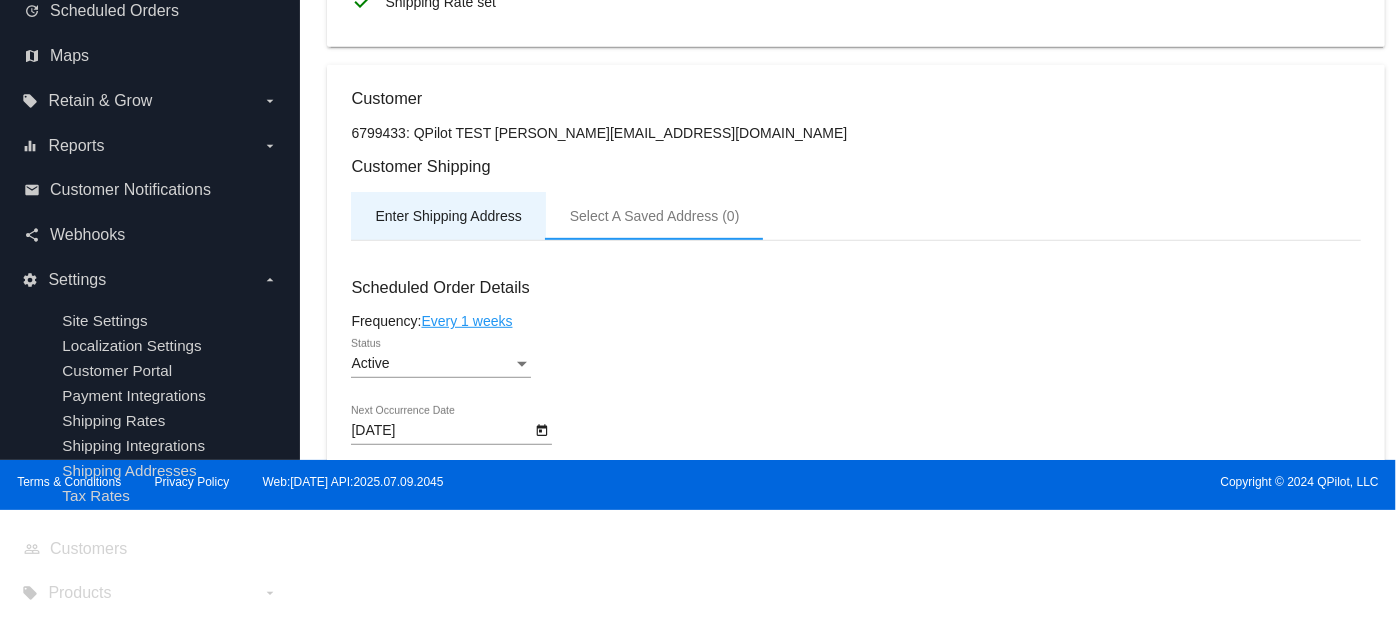 click on "Enter Shipping Address" at bounding box center [448, 216] 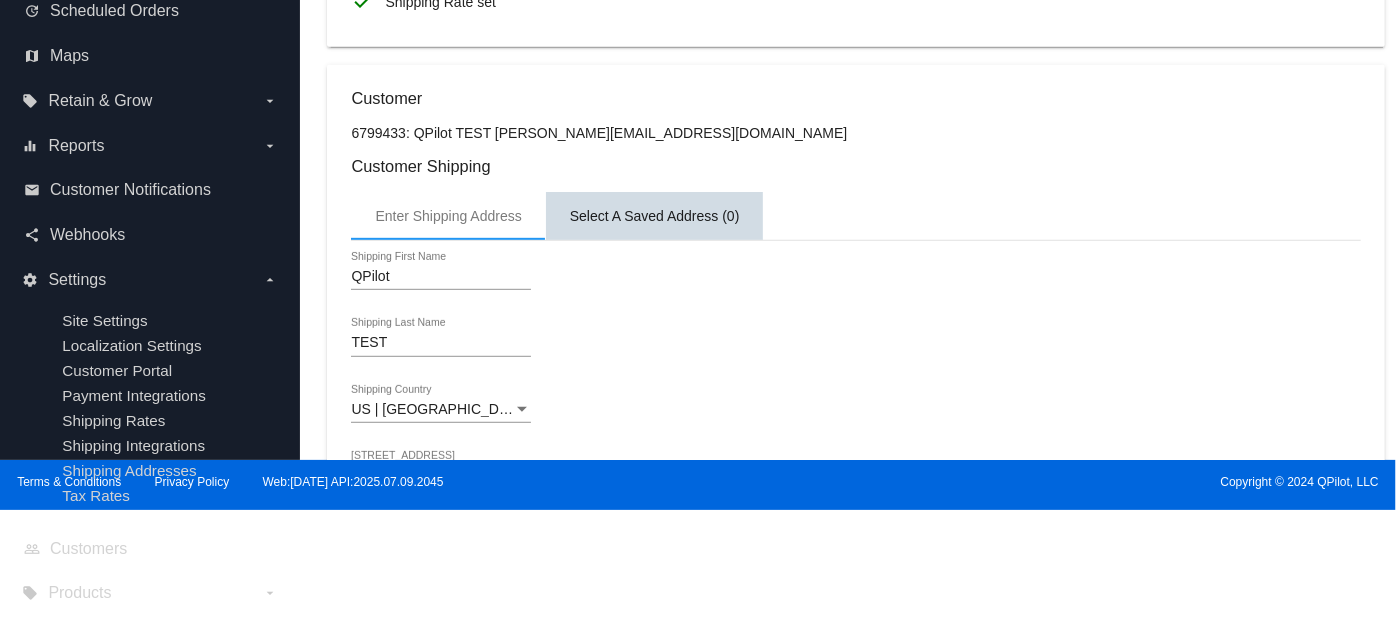 click on "Select A Saved Address (0)" at bounding box center [655, 216] 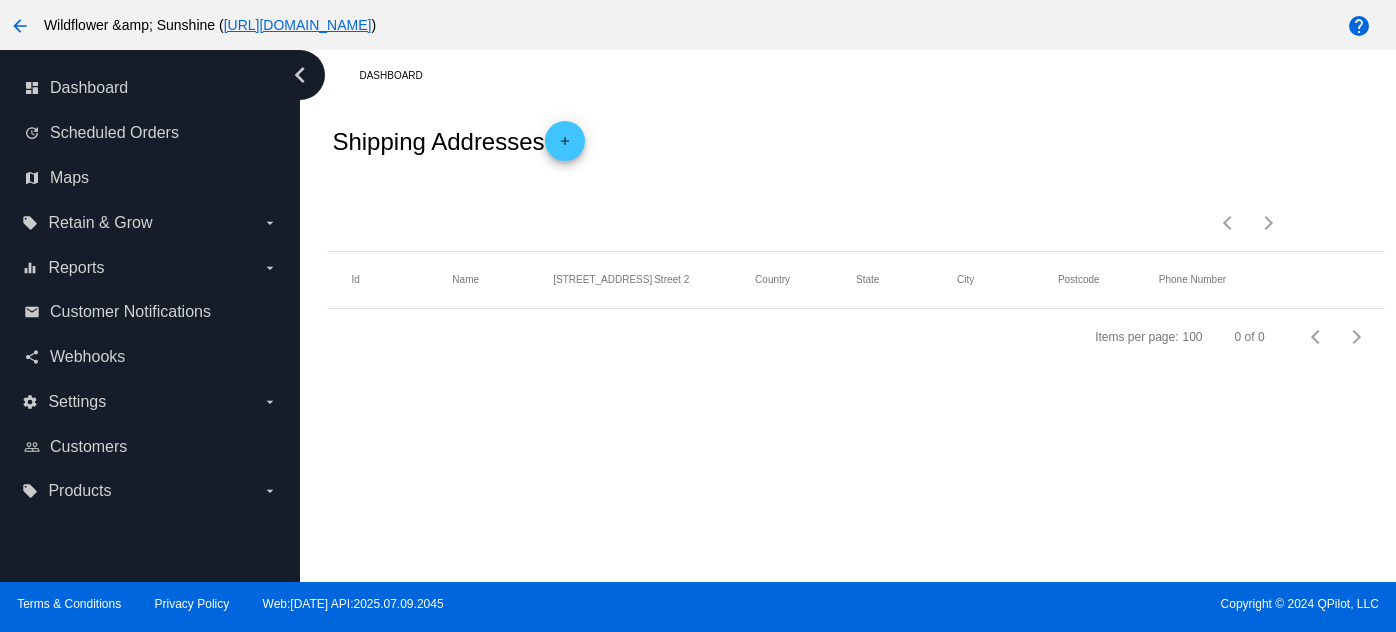 scroll, scrollTop: 0, scrollLeft: 0, axis: both 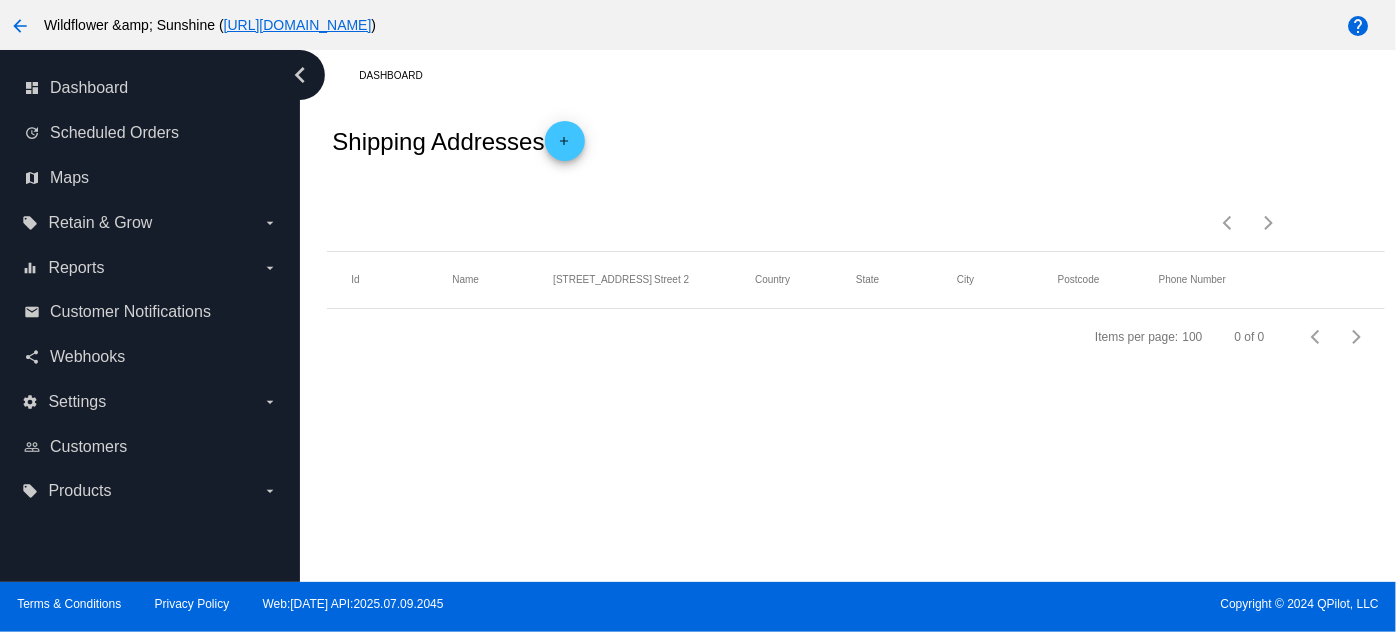click on "add" 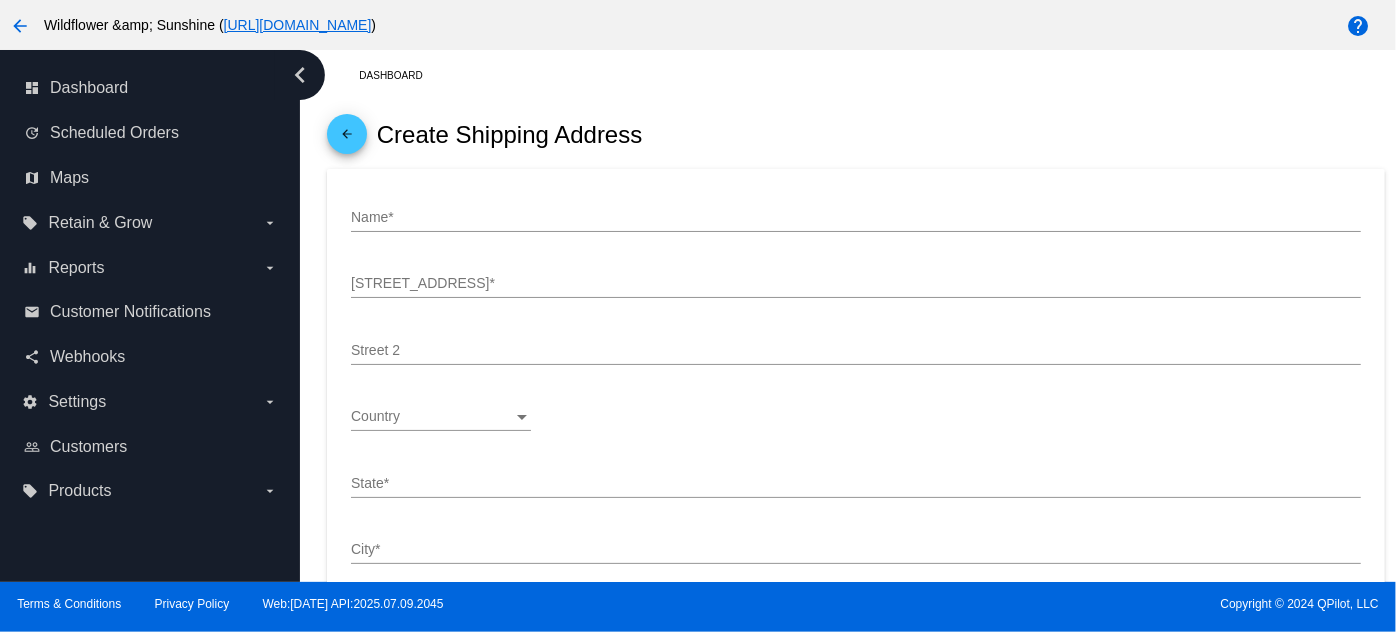 click on "Name  *" at bounding box center (855, 218) 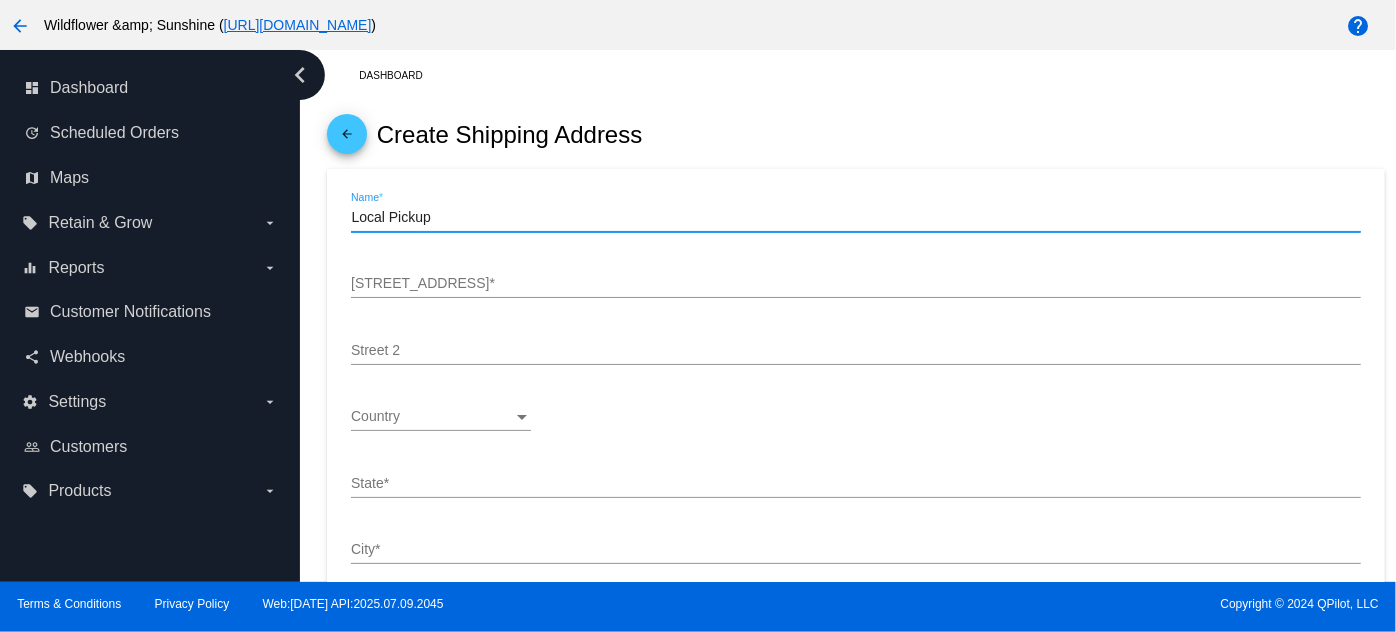 type on "Local Pickup" 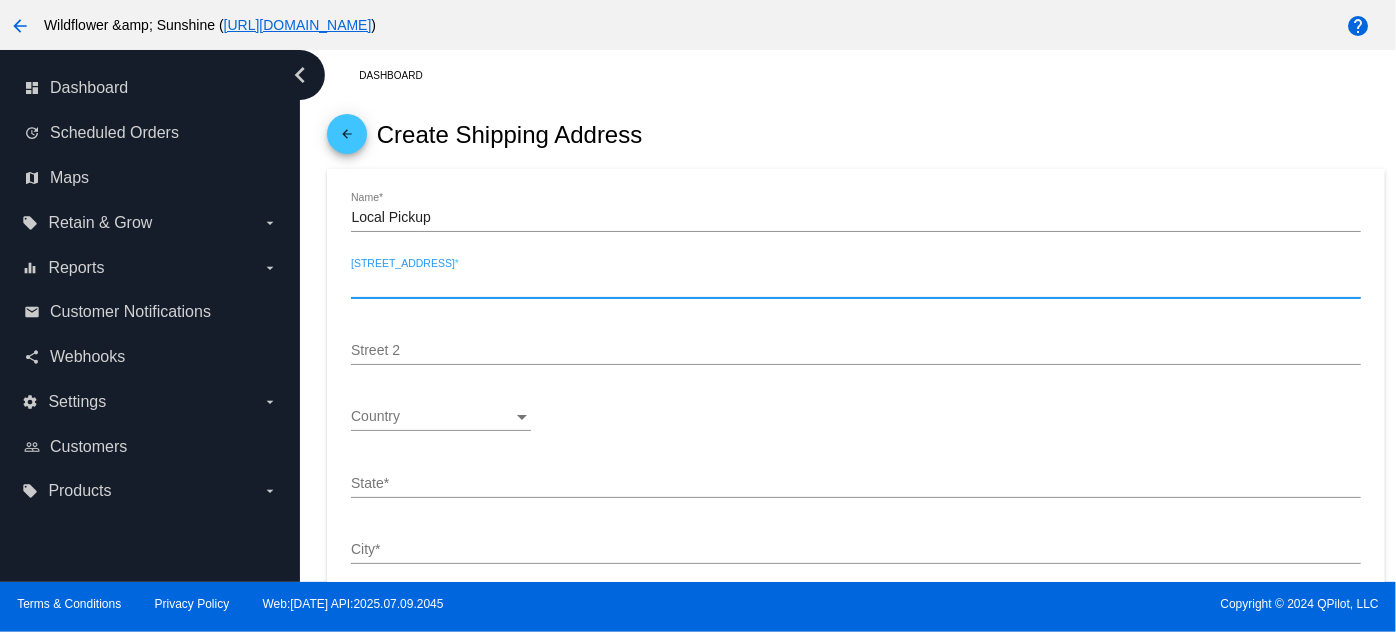 type on "2" 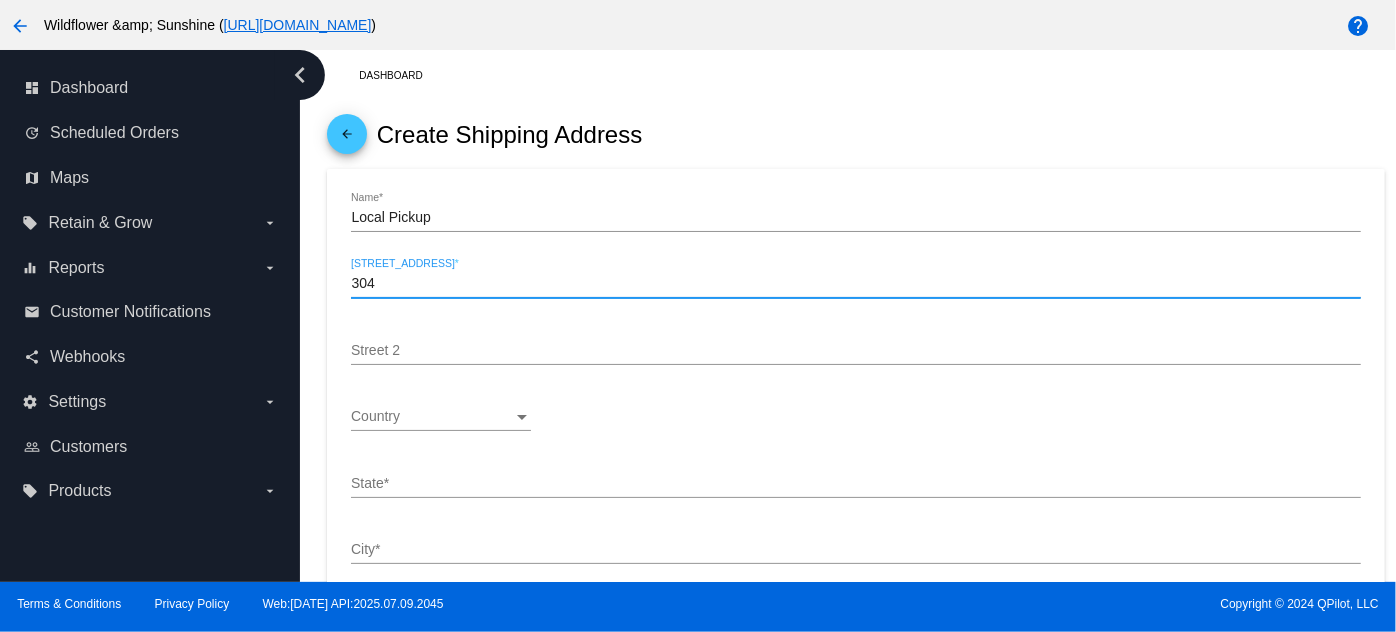 type on "[STREET_ADDRESS]" 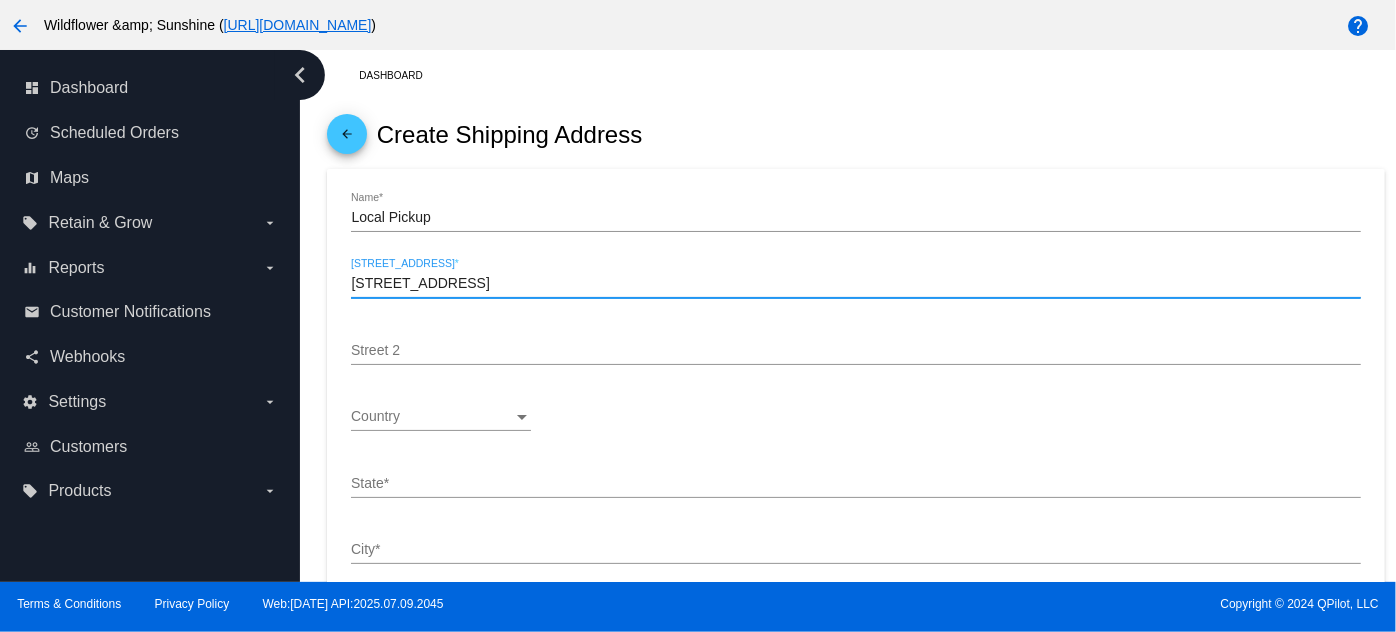 type on "Colorado" 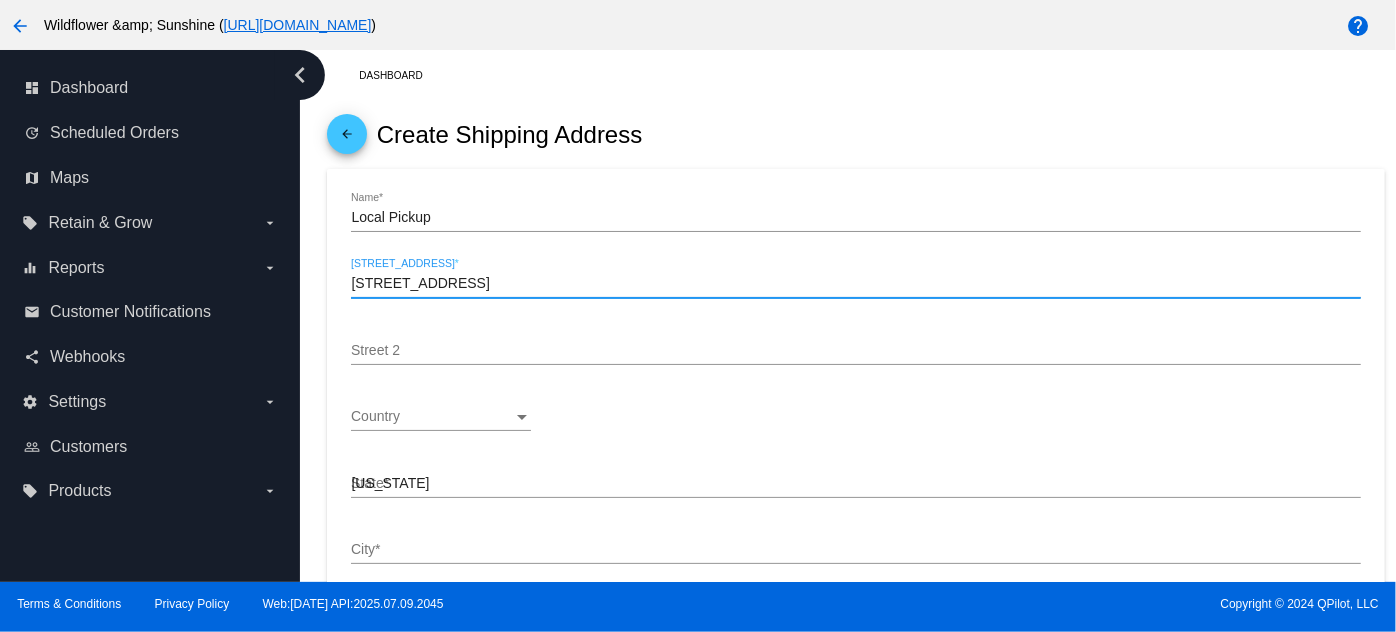 type on "[GEOGRAPHIC_DATA]" 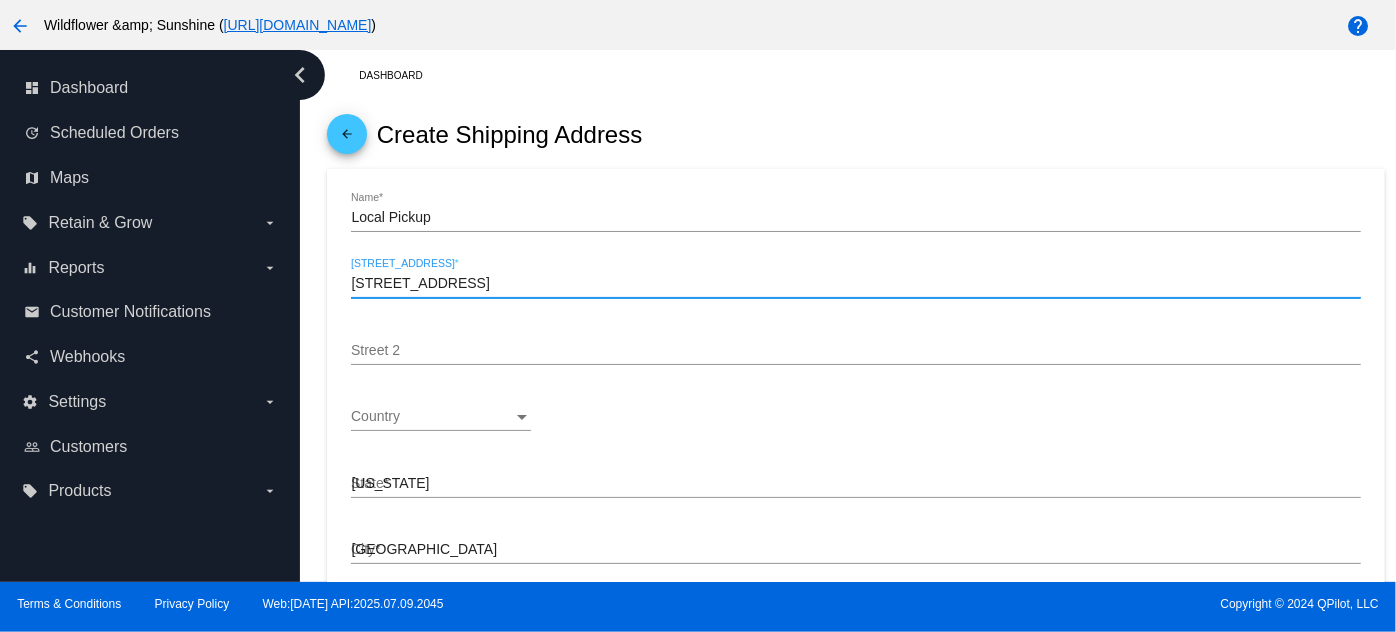 type on "80127" 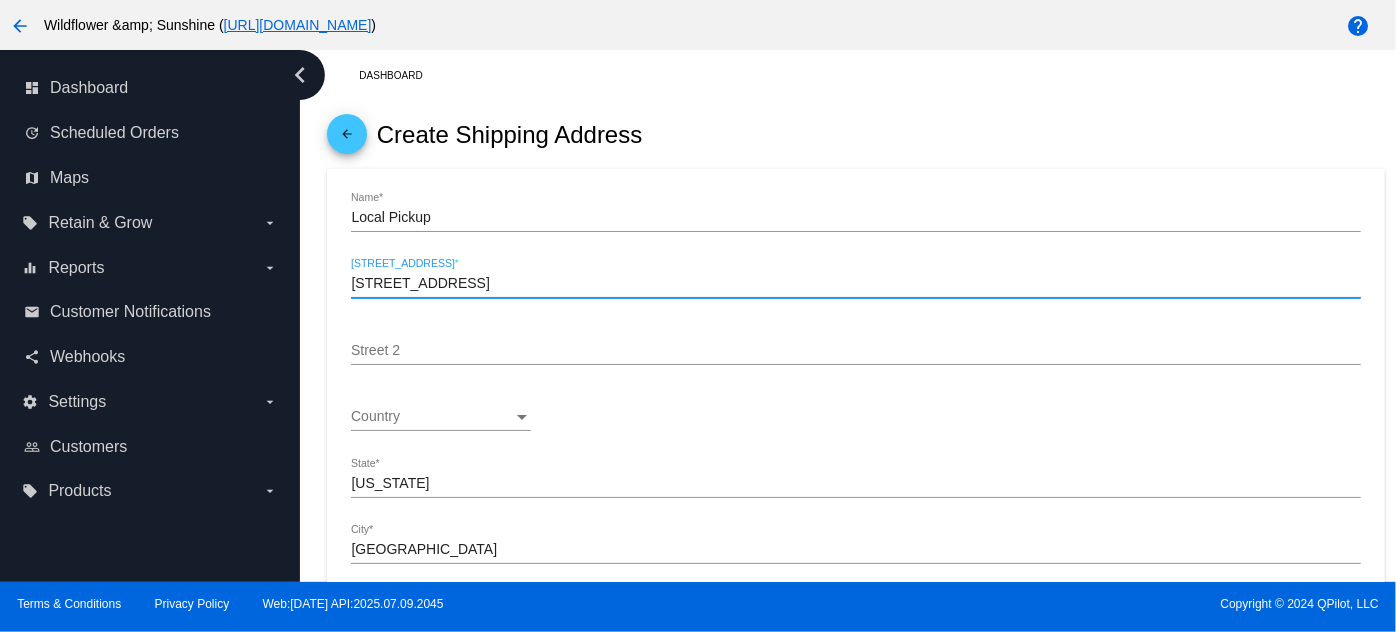 scroll, scrollTop: 36, scrollLeft: 0, axis: vertical 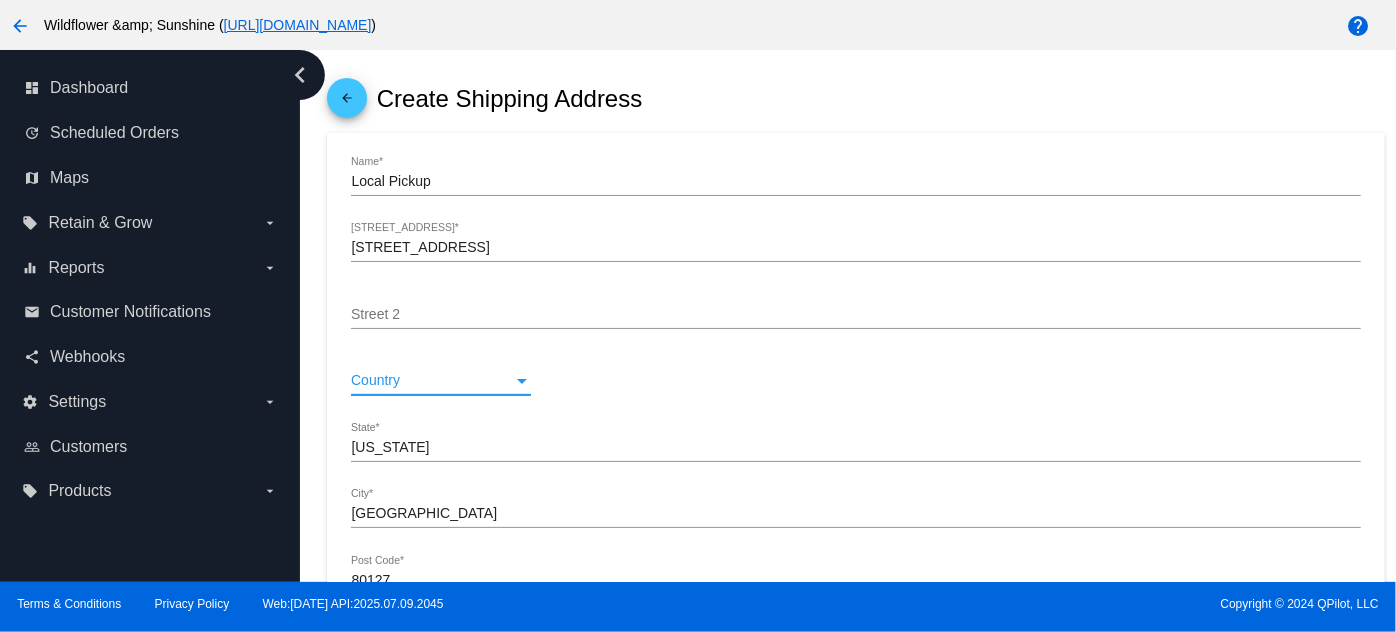 click on "Country" at bounding box center [375, 380] 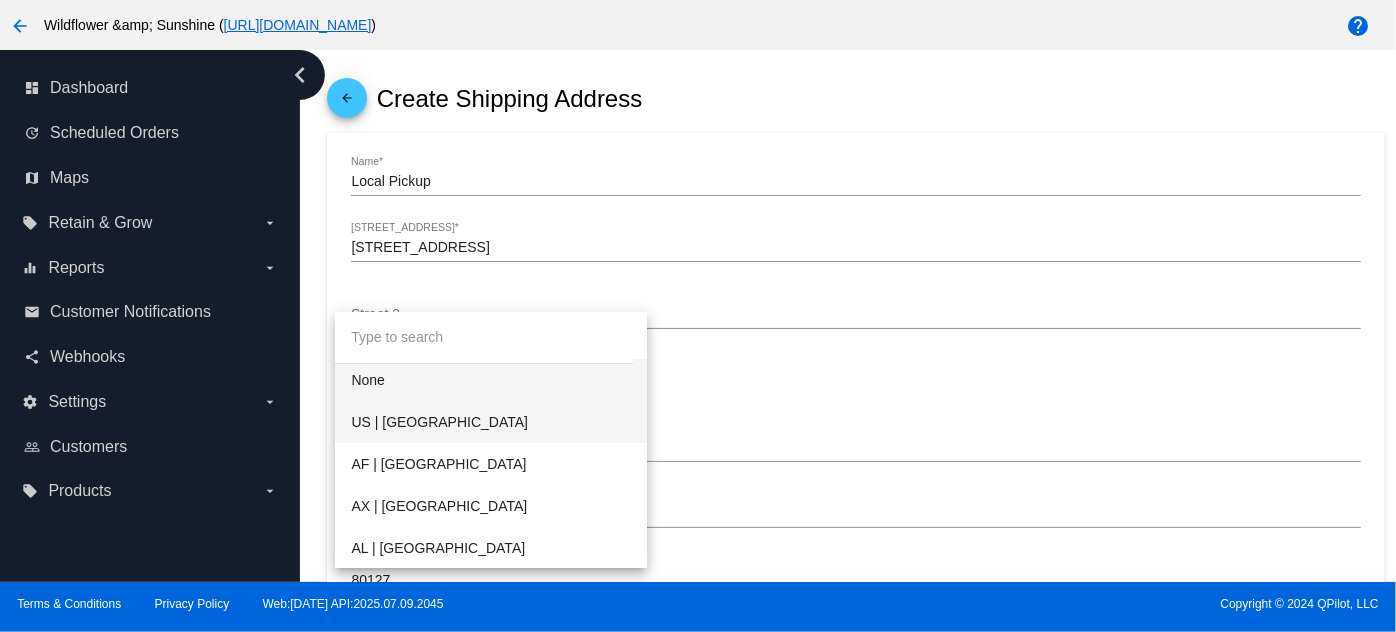 click on "US | [GEOGRAPHIC_DATA]" at bounding box center [491, 422] 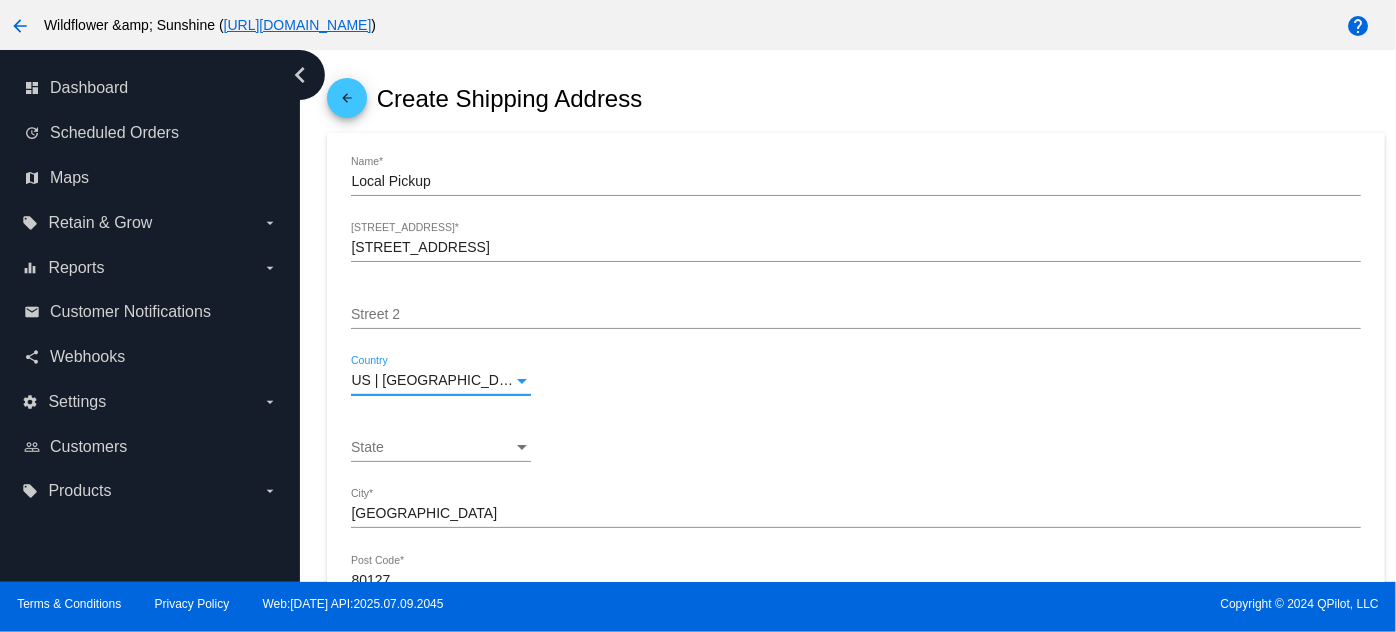 scroll, scrollTop: 146, scrollLeft: 0, axis: vertical 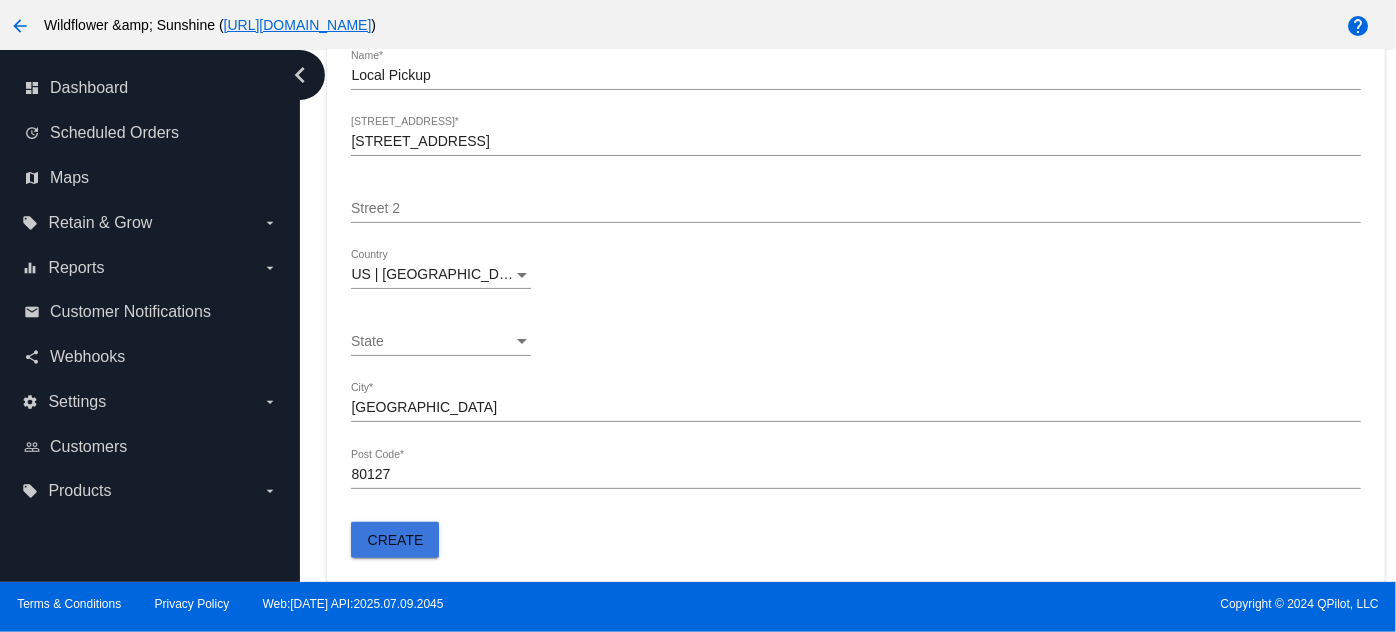 click on "Create" 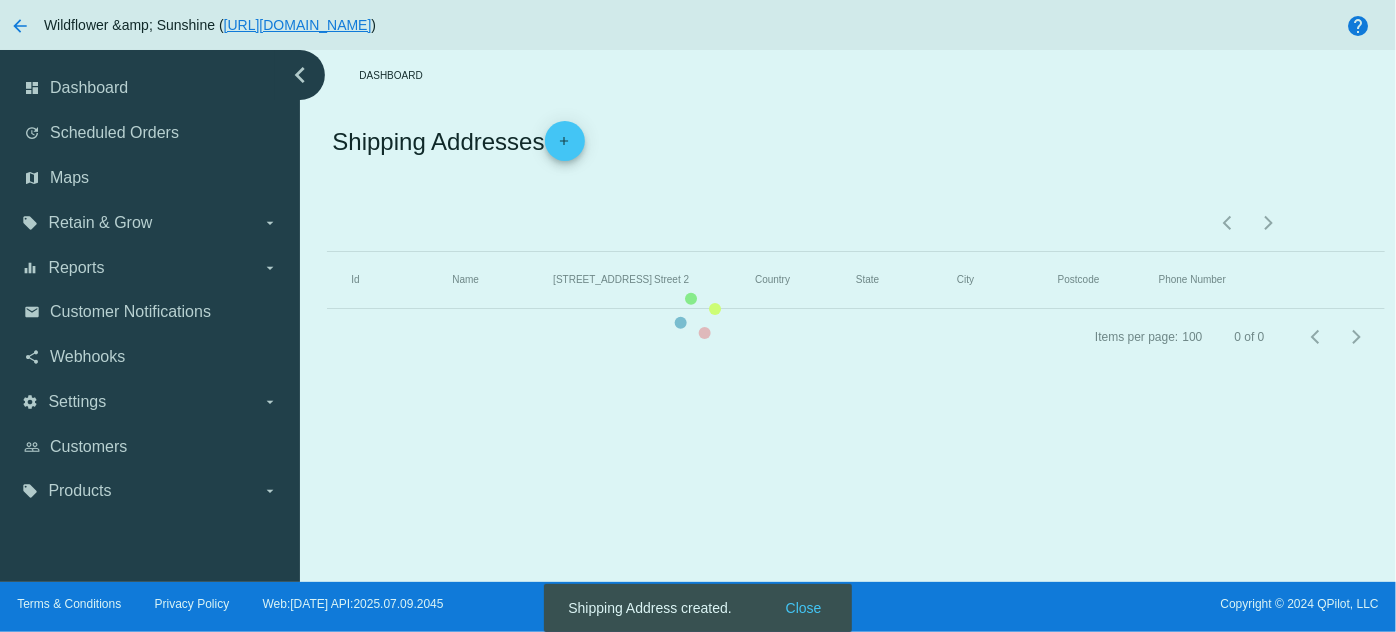 scroll, scrollTop: 0, scrollLeft: 0, axis: both 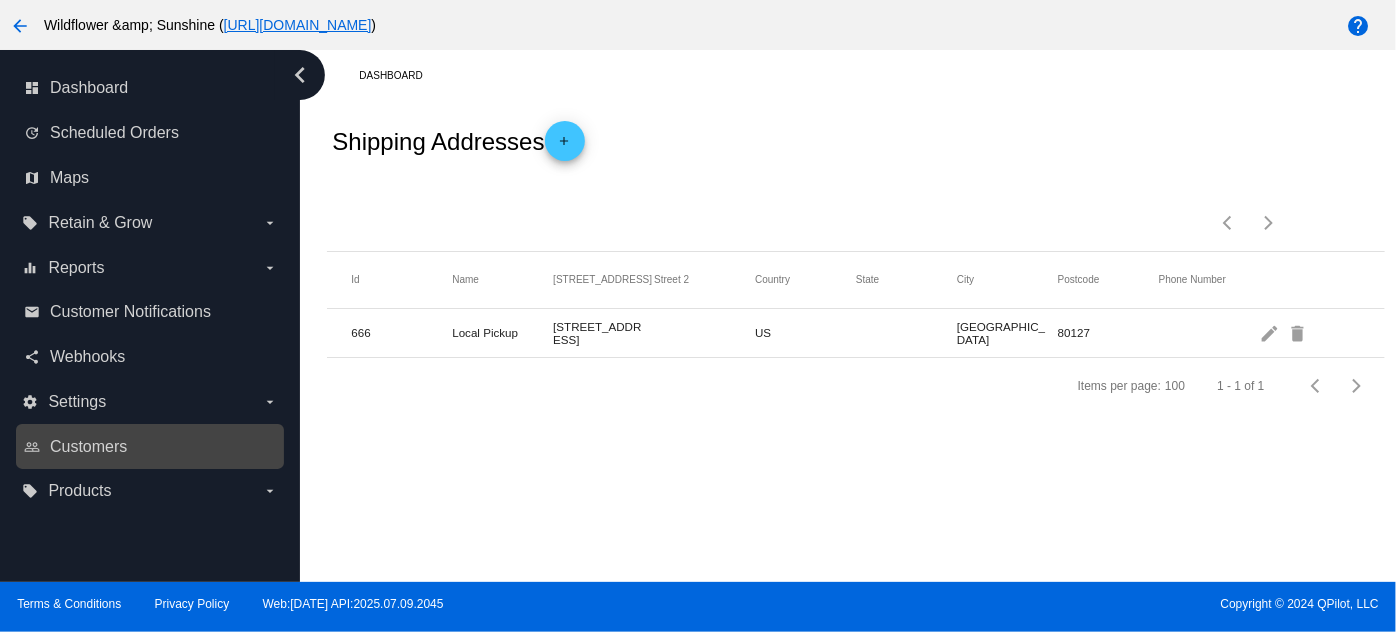 click on "people_outline
Customers" at bounding box center (151, 447) 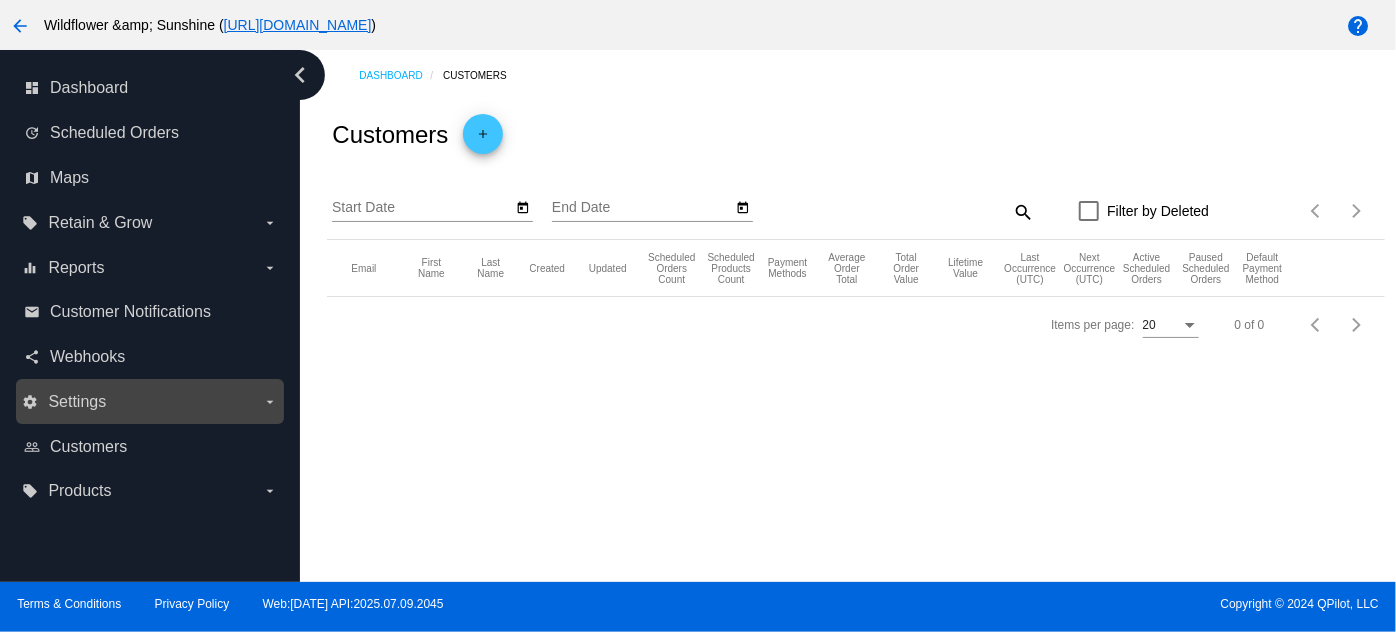 click on "settings
Settings
arrow_drop_down" at bounding box center (149, 402) 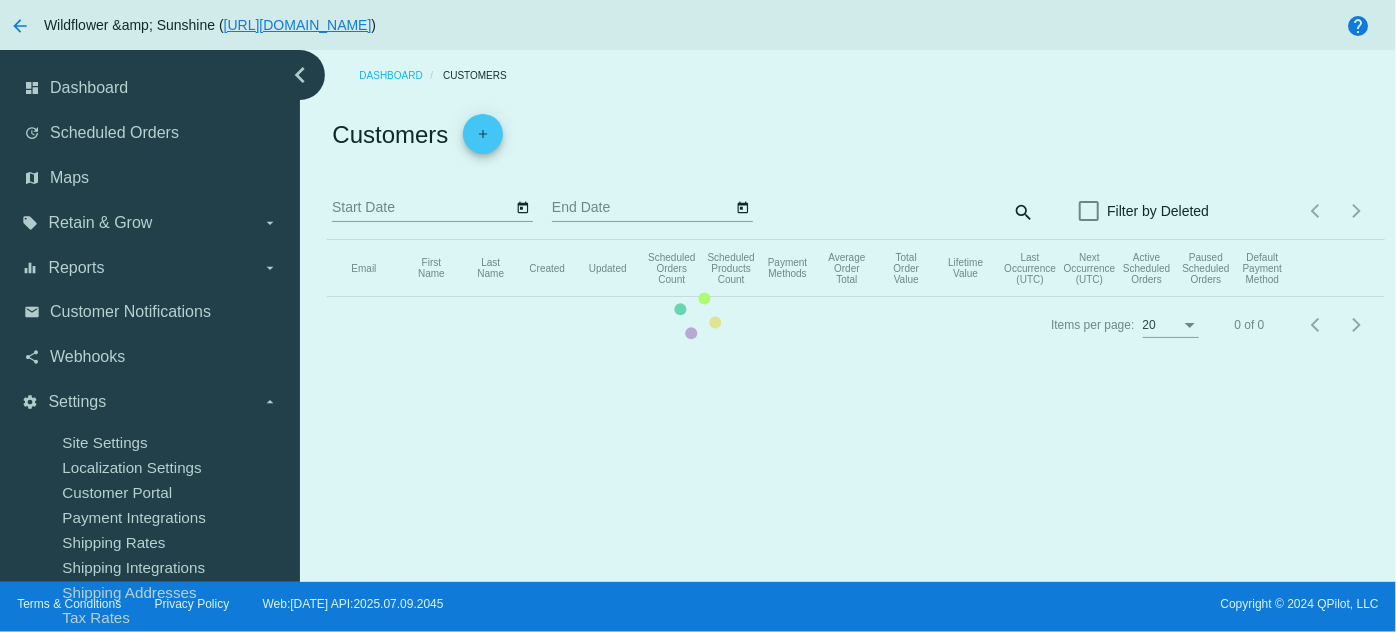 click on "Email   First Name   Last Name   Created   Updated   Scheduled Orders Count   Scheduled Products Count   Payment Methods   Average Order Total   Total Order Value   Lifetime Value   Last Occurrence (UTC)   Next Occurrence (UTC)   Active Scheduled Orders   Paused Scheduled Orders   Default Payment Method" 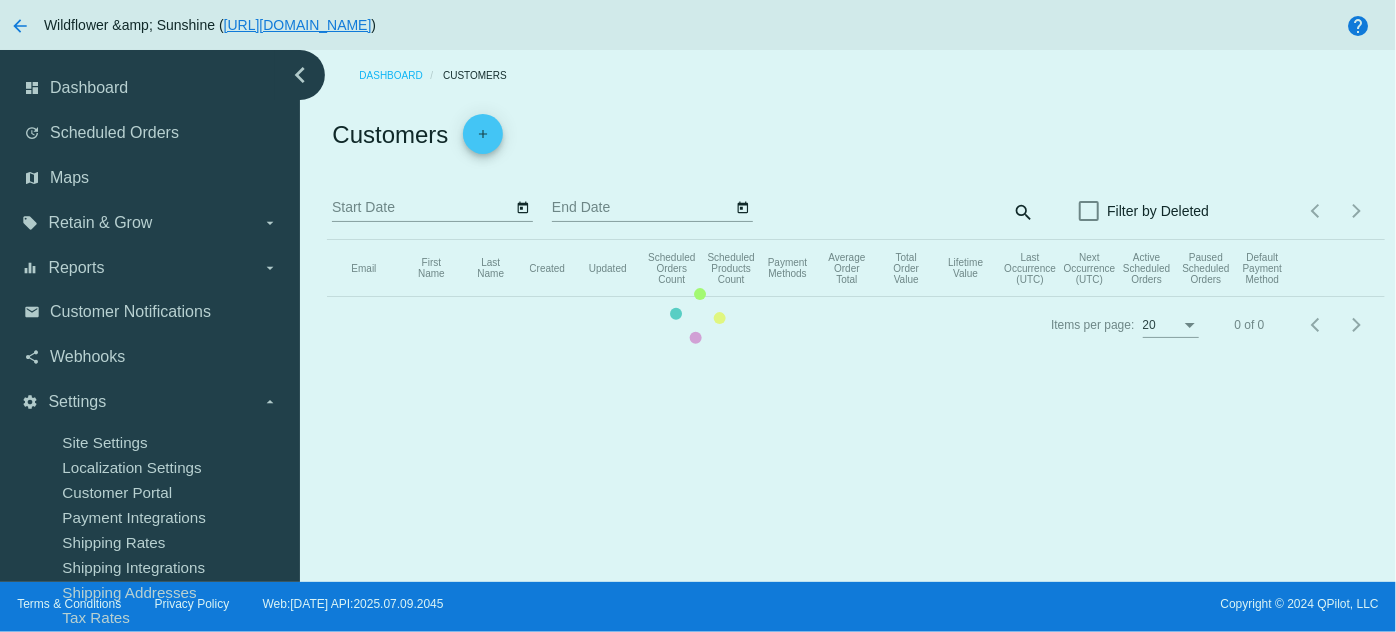 scroll, scrollTop: 125, scrollLeft: 0, axis: vertical 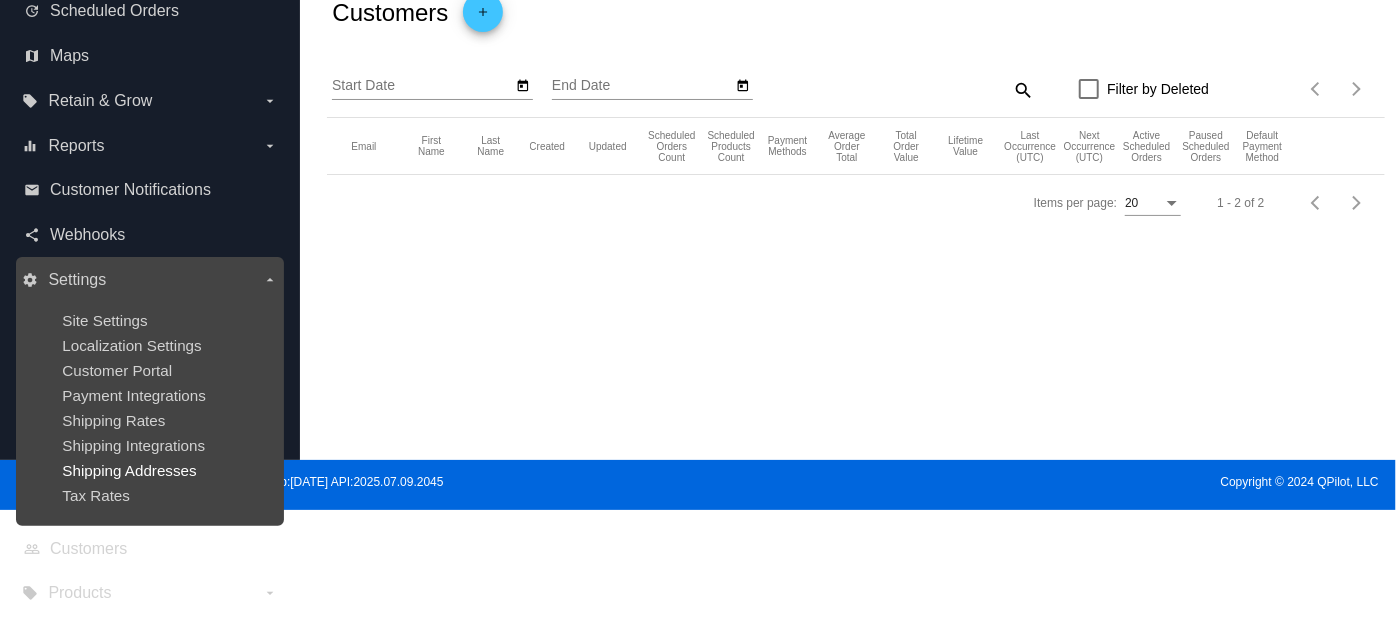 click on "Shipping Addresses" at bounding box center (129, 470) 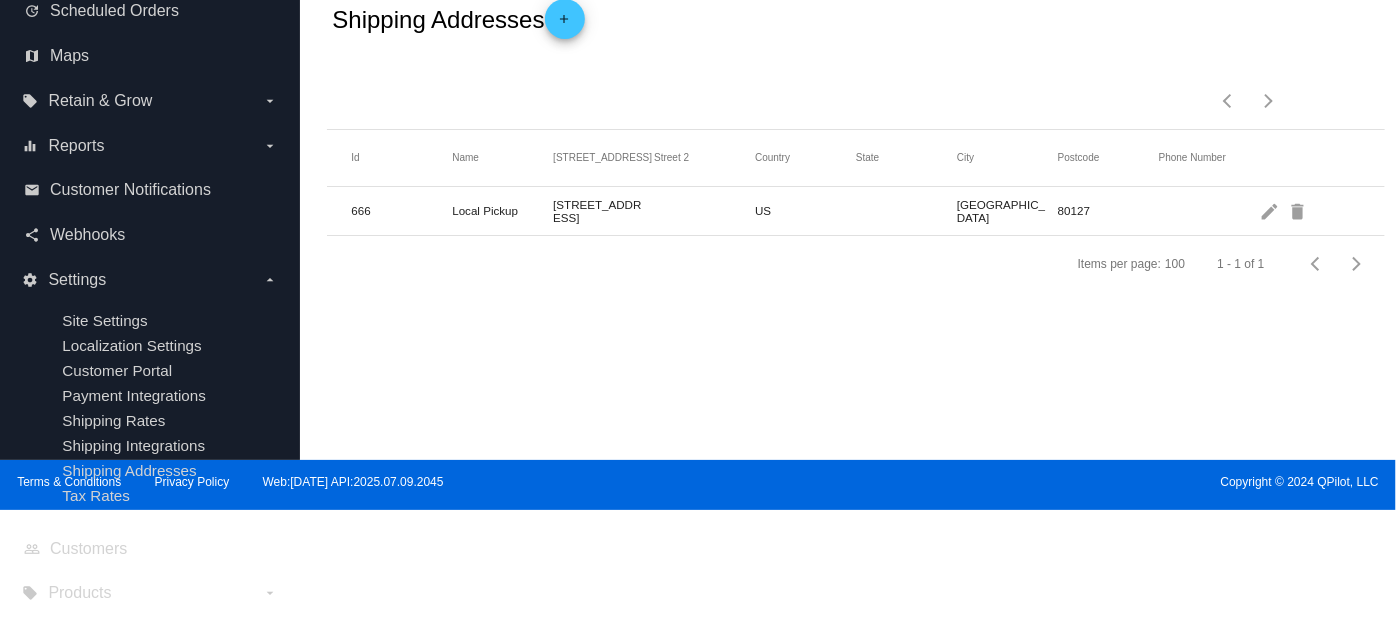click on "Items per page: 100 1 - 1 of 1" 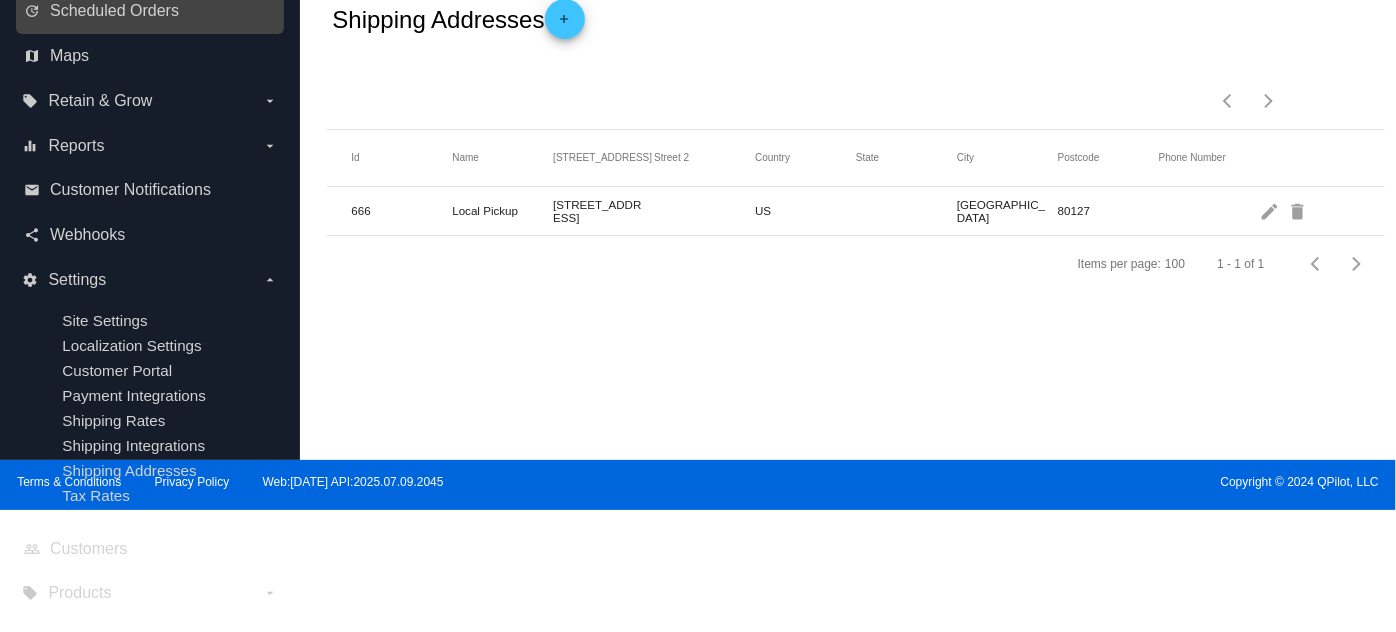 click on "update
Scheduled Orders" at bounding box center [150, 11] 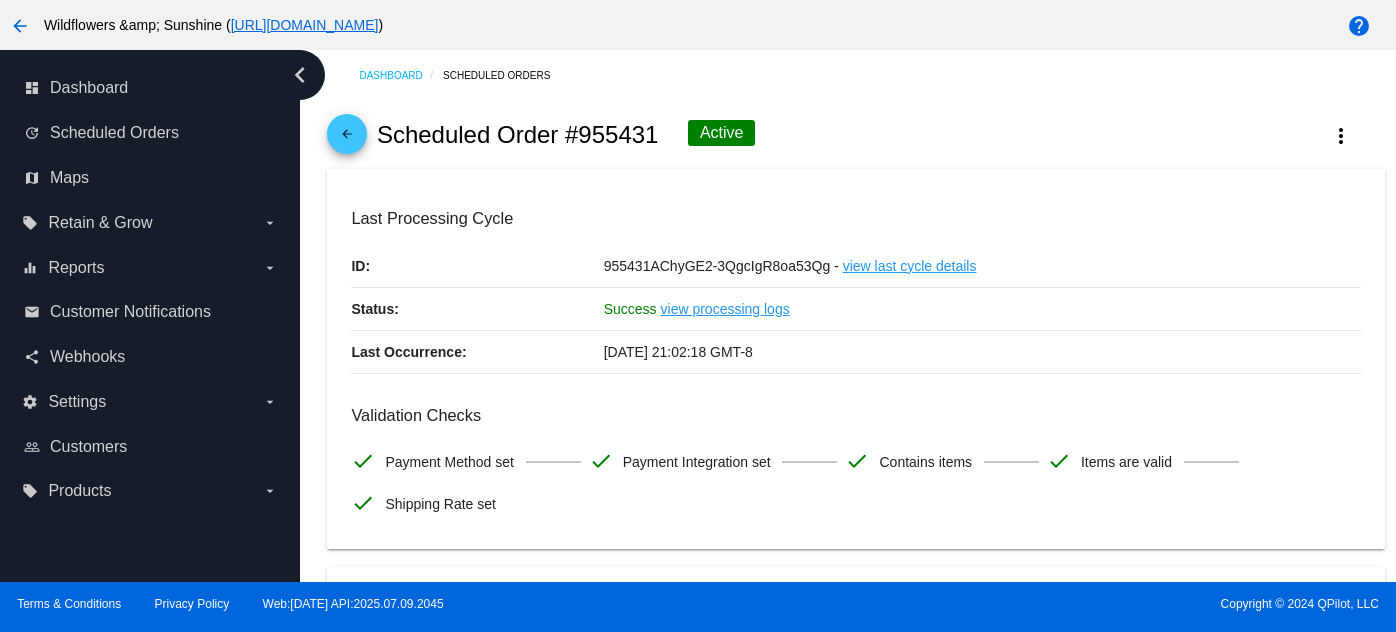 scroll, scrollTop: 0, scrollLeft: 0, axis: both 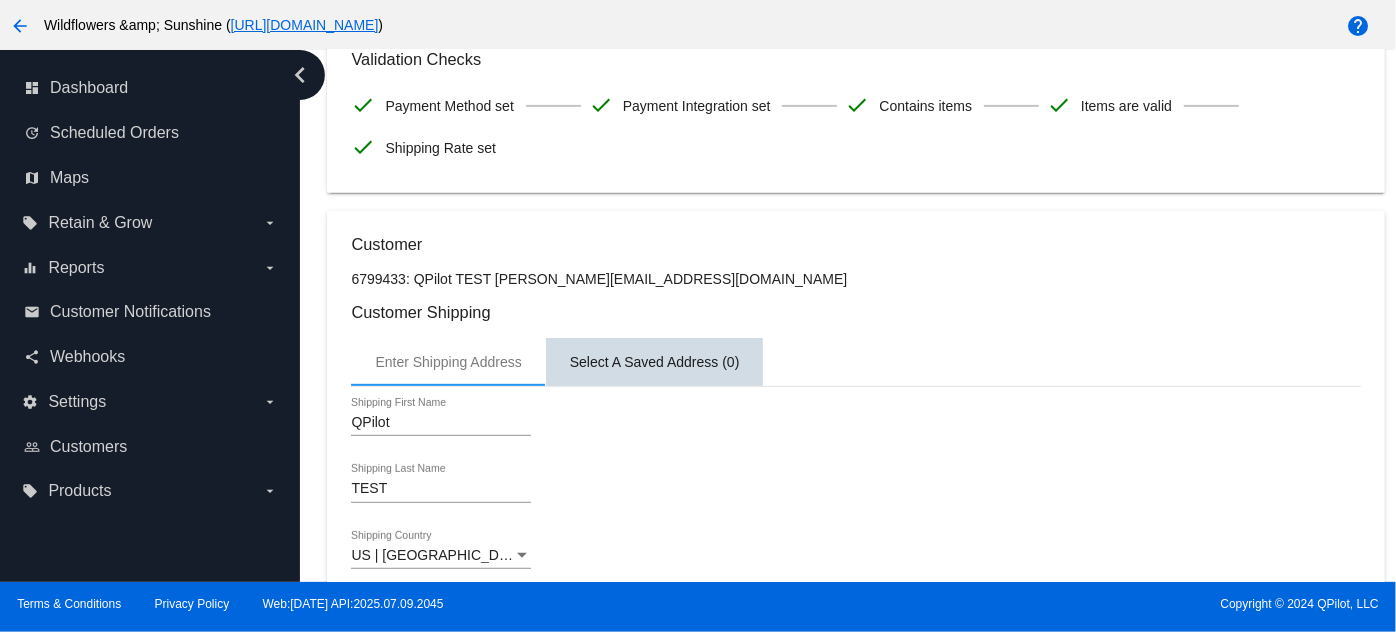 click on "Select A Saved Address (0)" at bounding box center [655, 362] 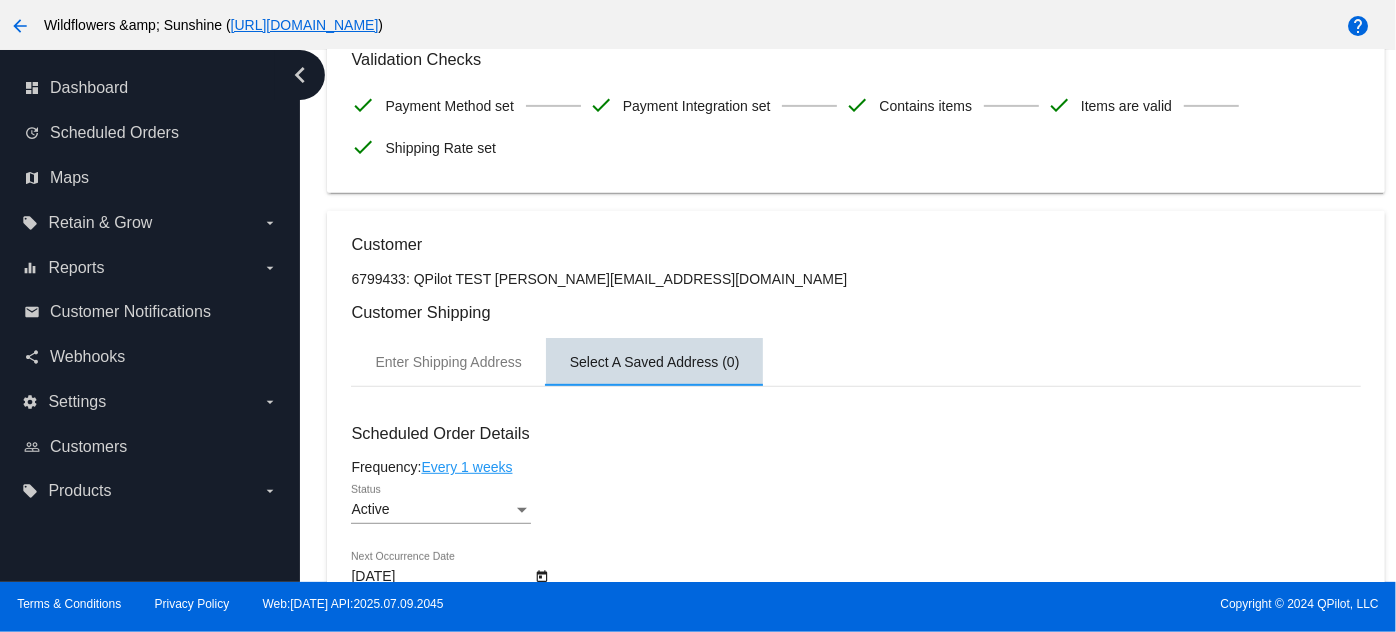 scroll, scrollTop: 465, scrollLeft: 0, axis: vertical 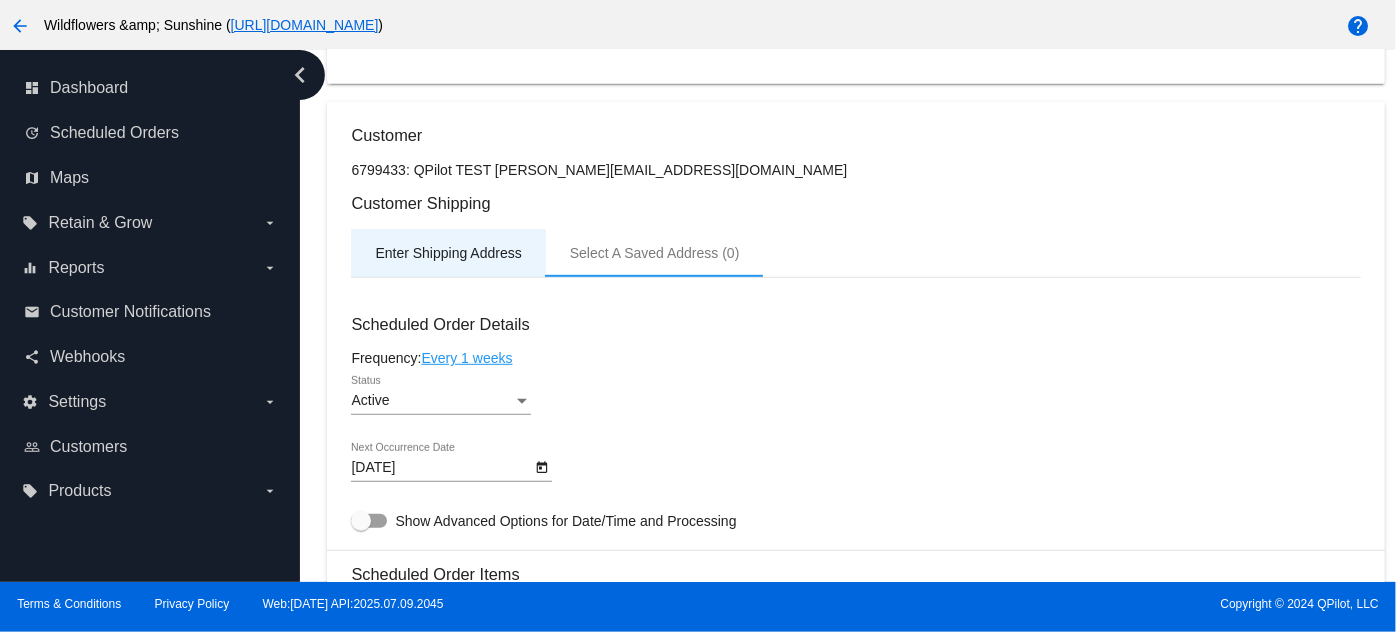 click on "Enter Shipping Address" at bounding box center [448, 253] 